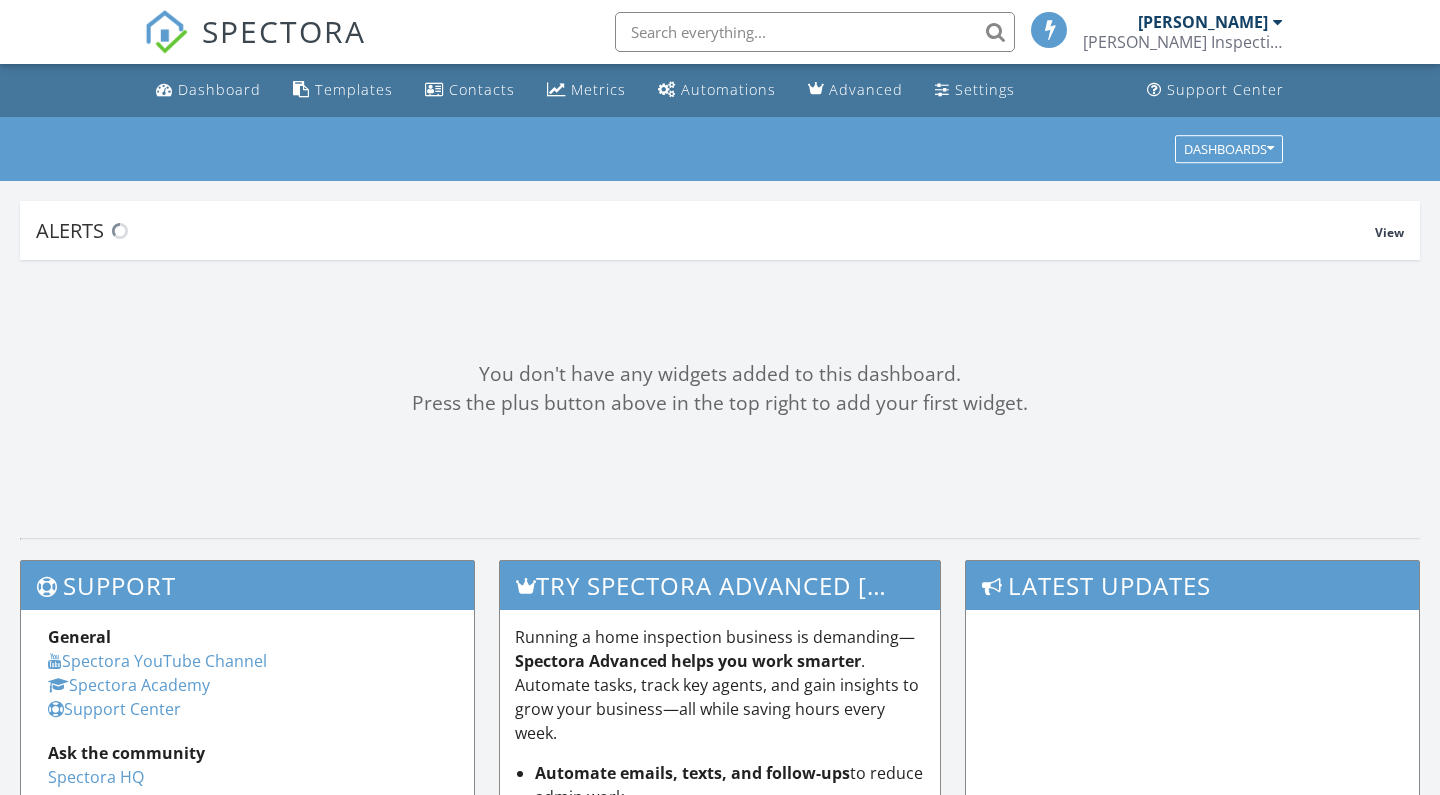 scroll, scrollTop: 0, scrollLeft: 0, axis: both 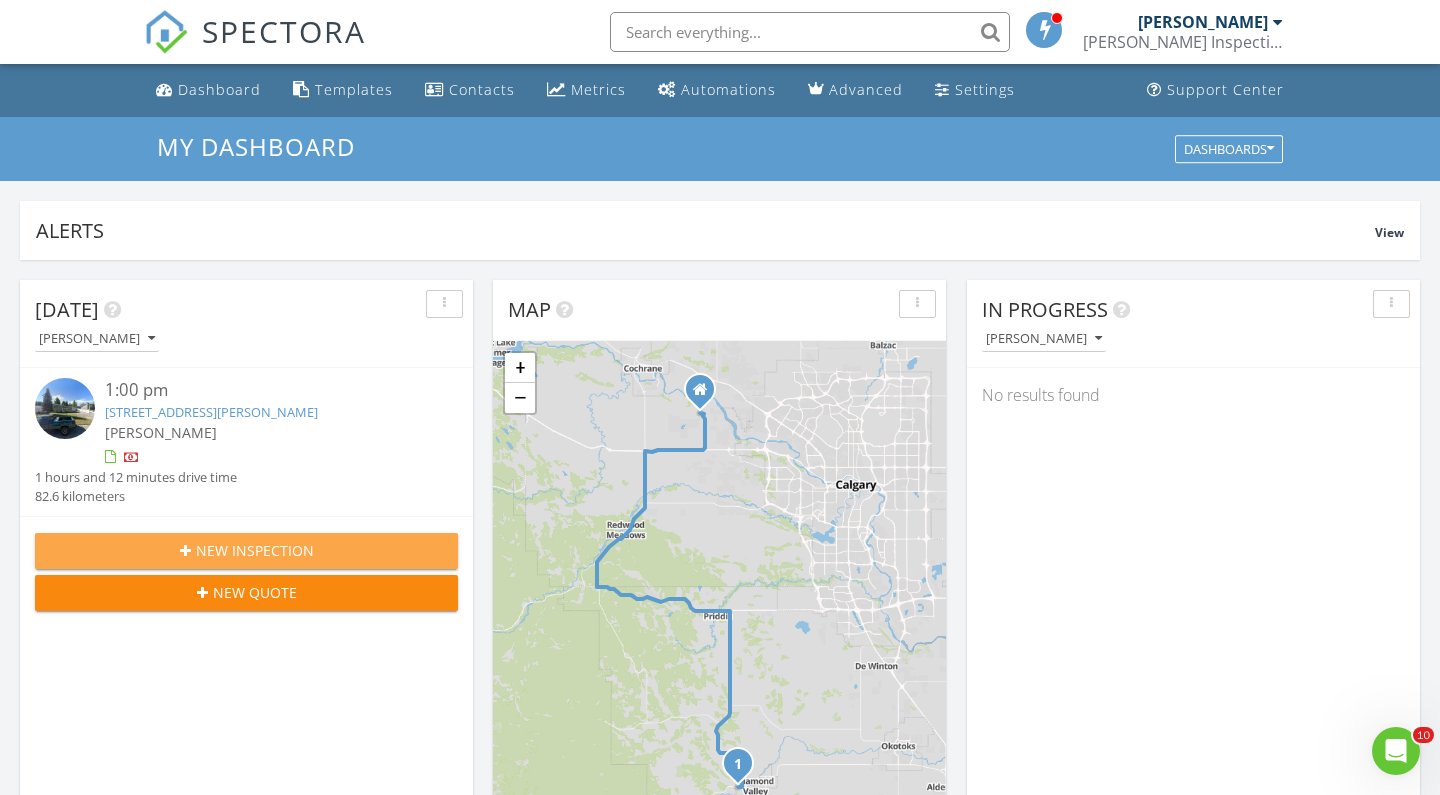 click on "New Inspection" at bounding box center (255, 550) 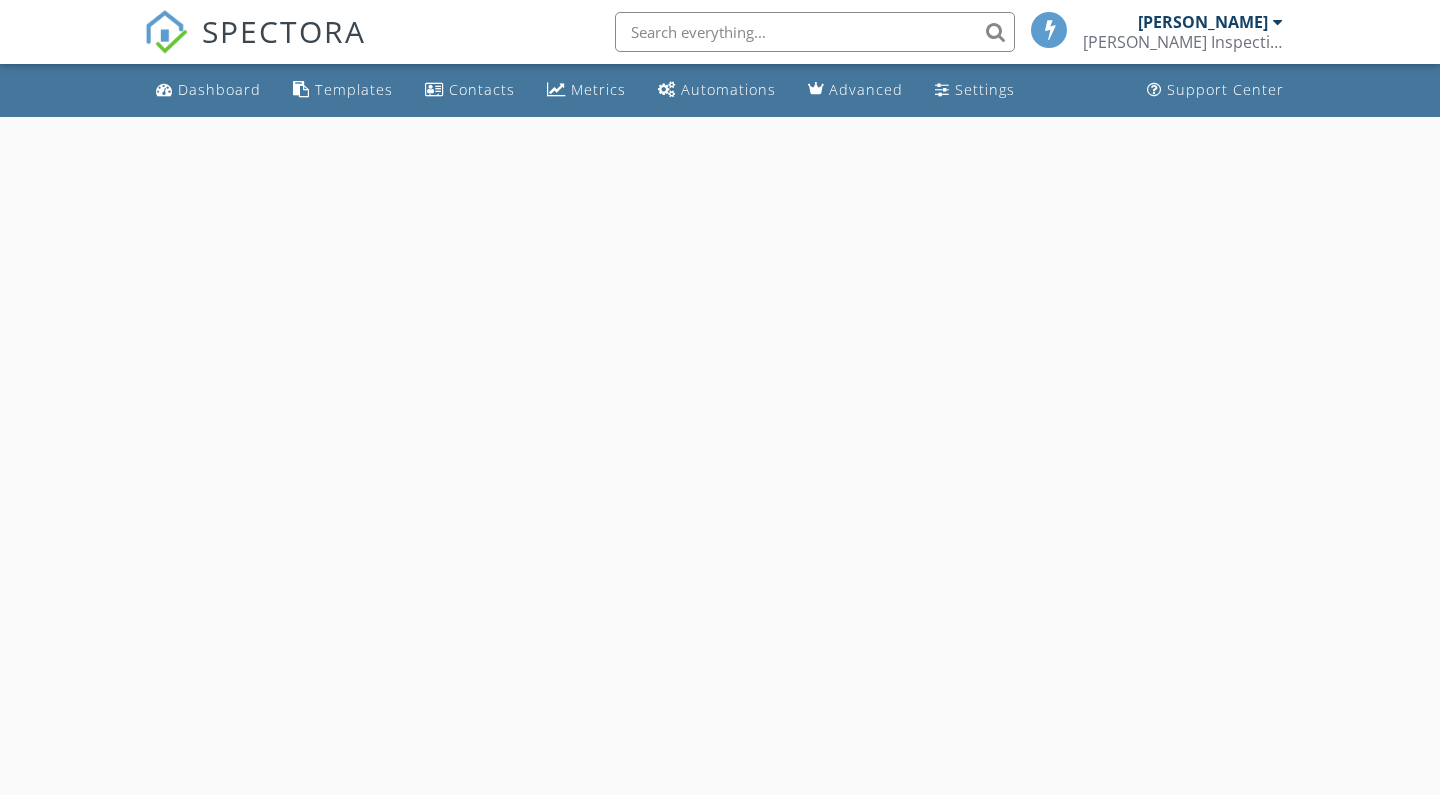 scroll, scrollTop: 0, scrollLeft: 0, axis: both 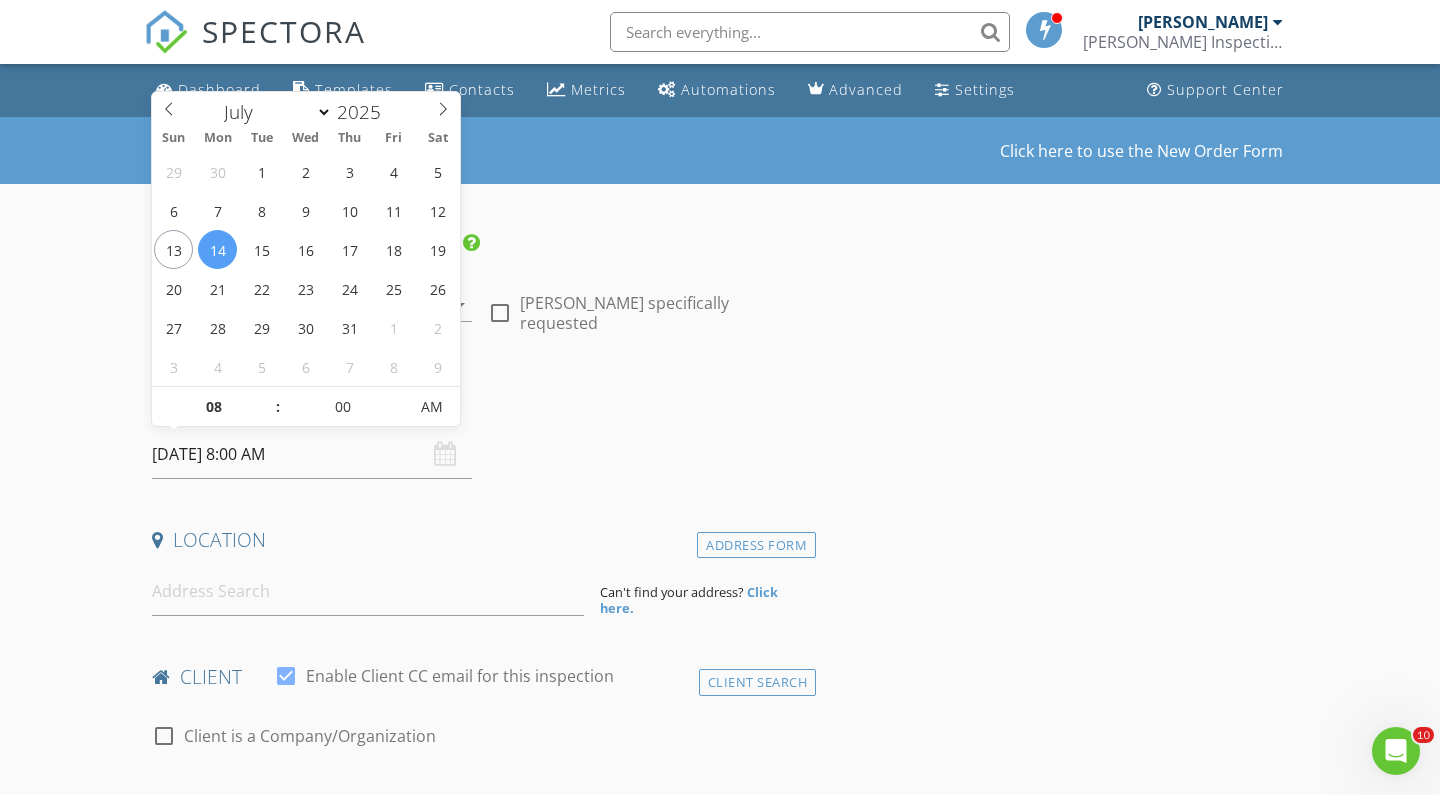 click on "2025/07/14 8:00 AM" at bounding box center (312, 454) 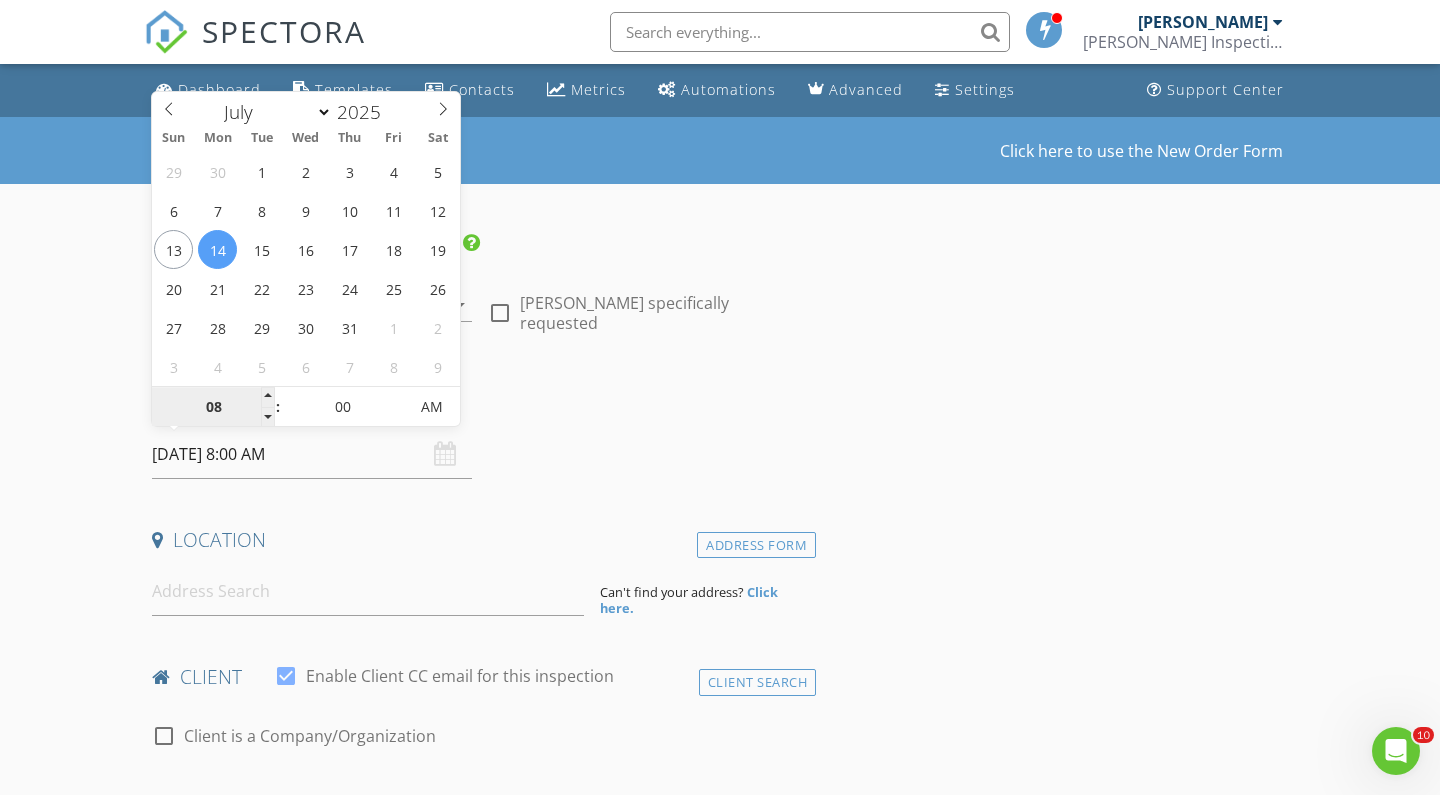 click on "08" at bounding box center (213, 408) 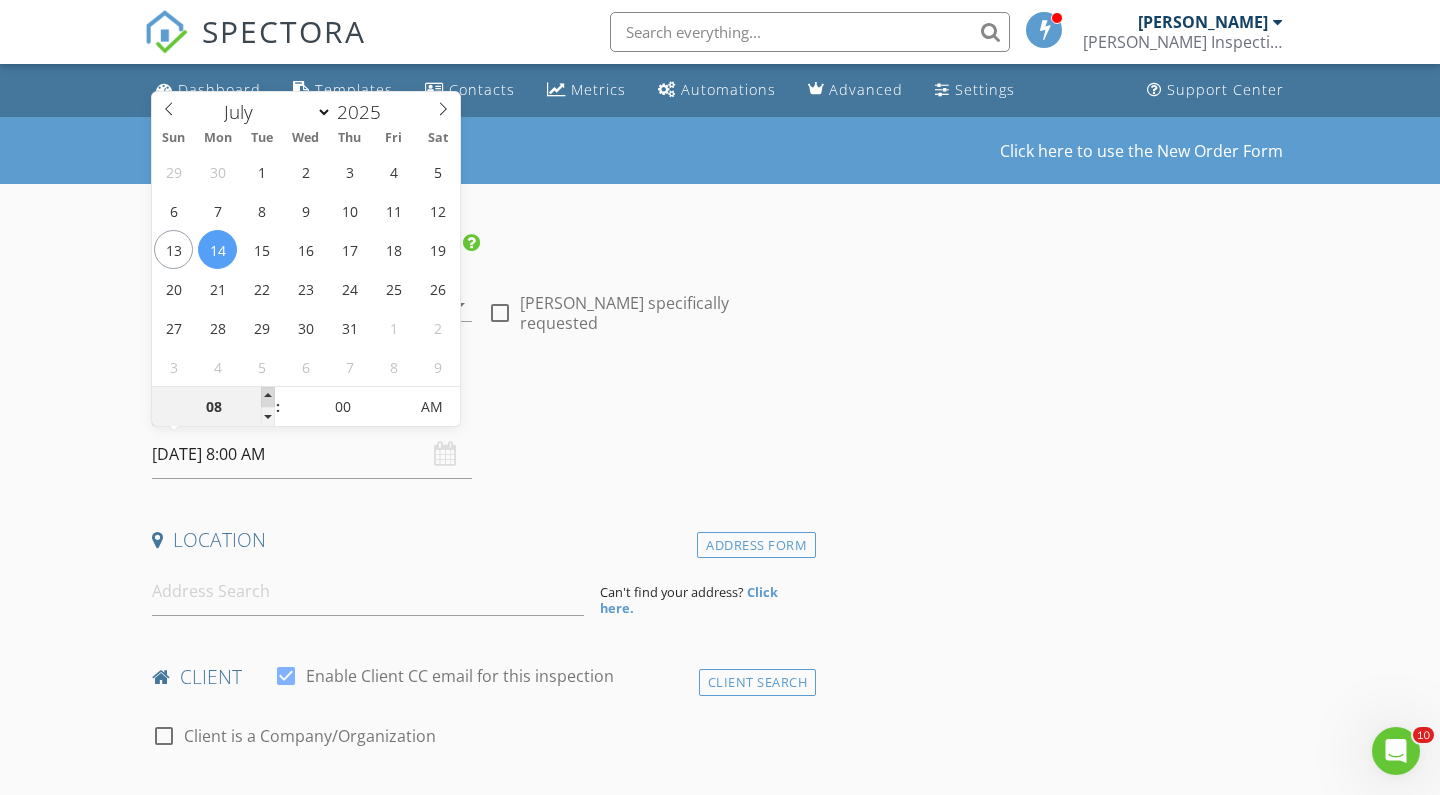 type on "09" 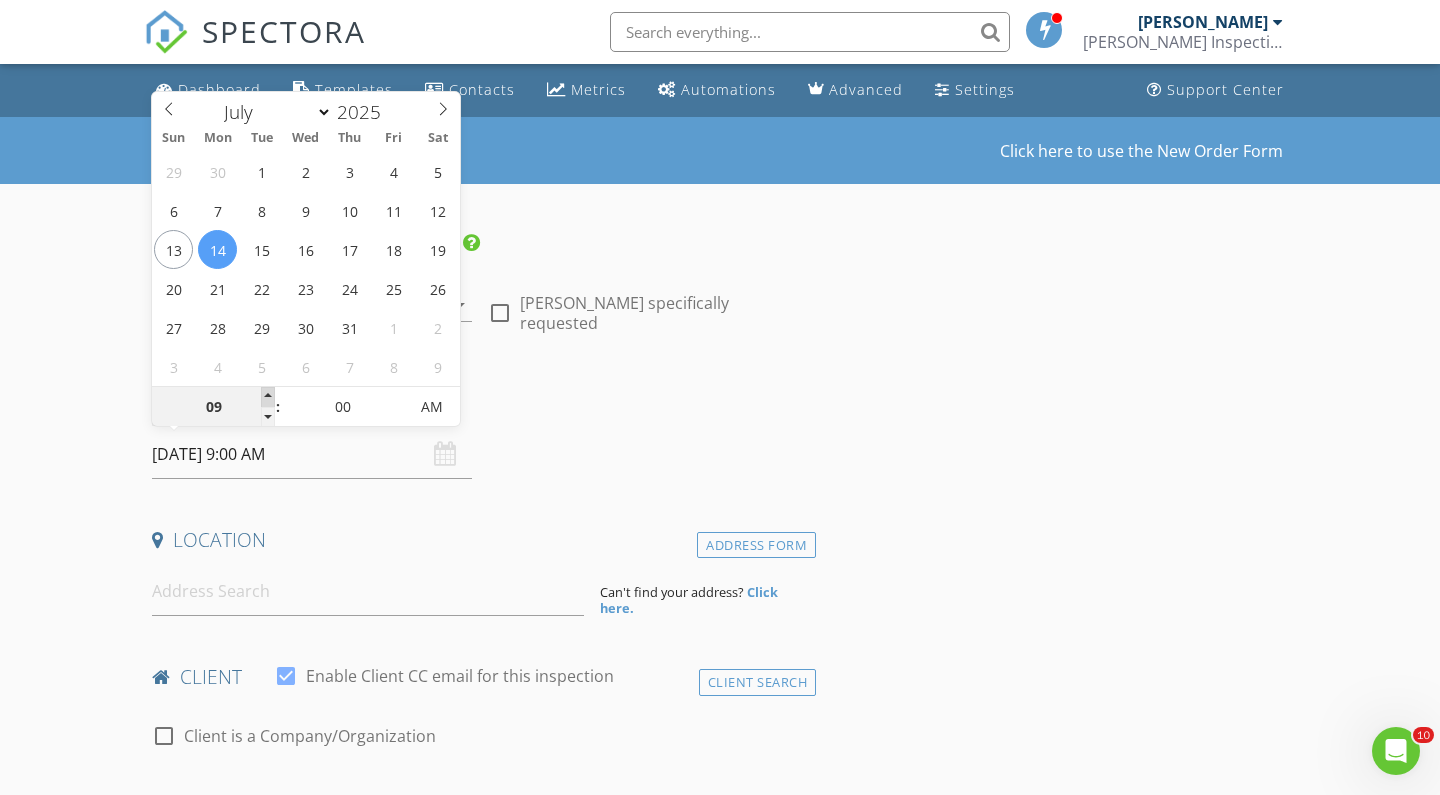 click at bounding box center (268, 397) 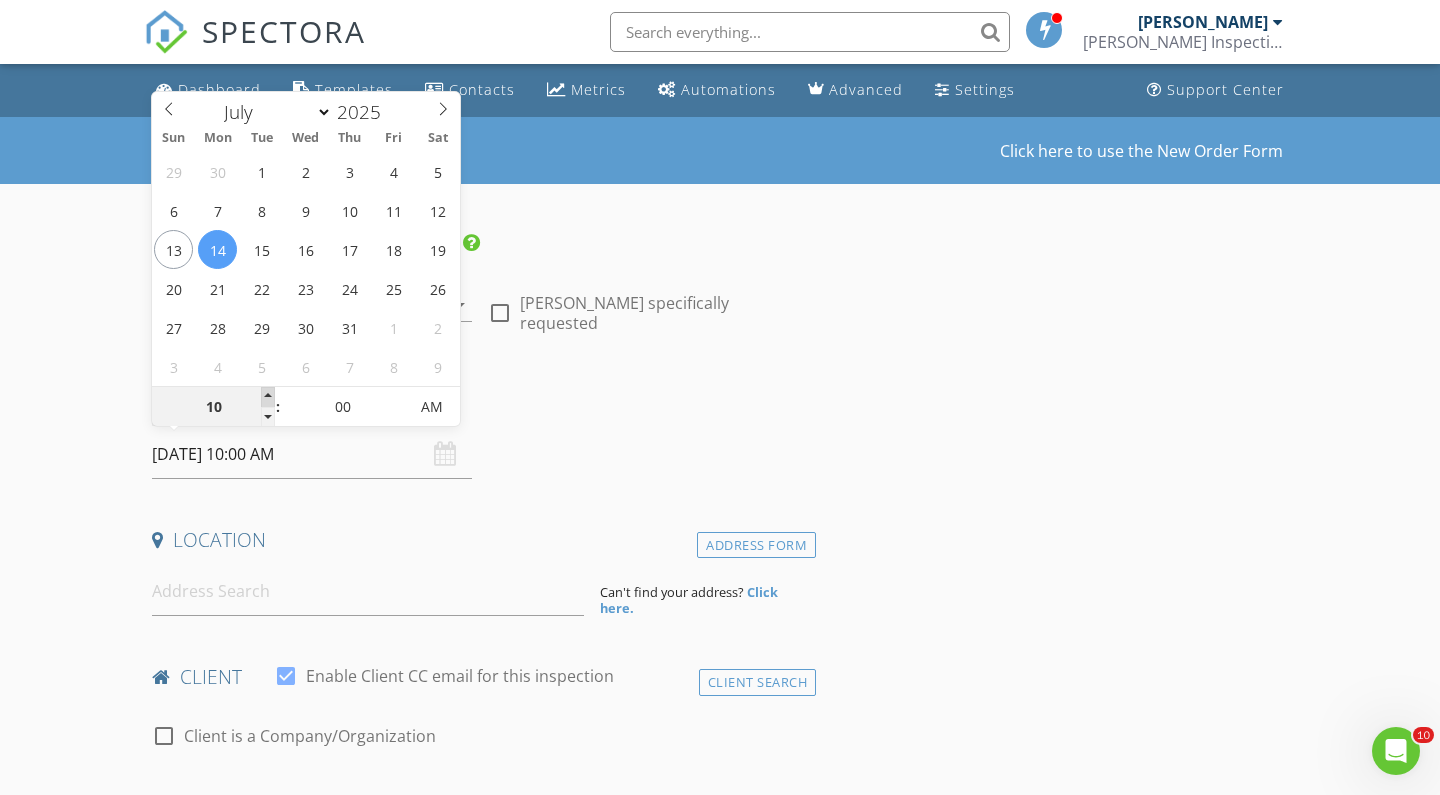 click at bounding box center [268, 397] 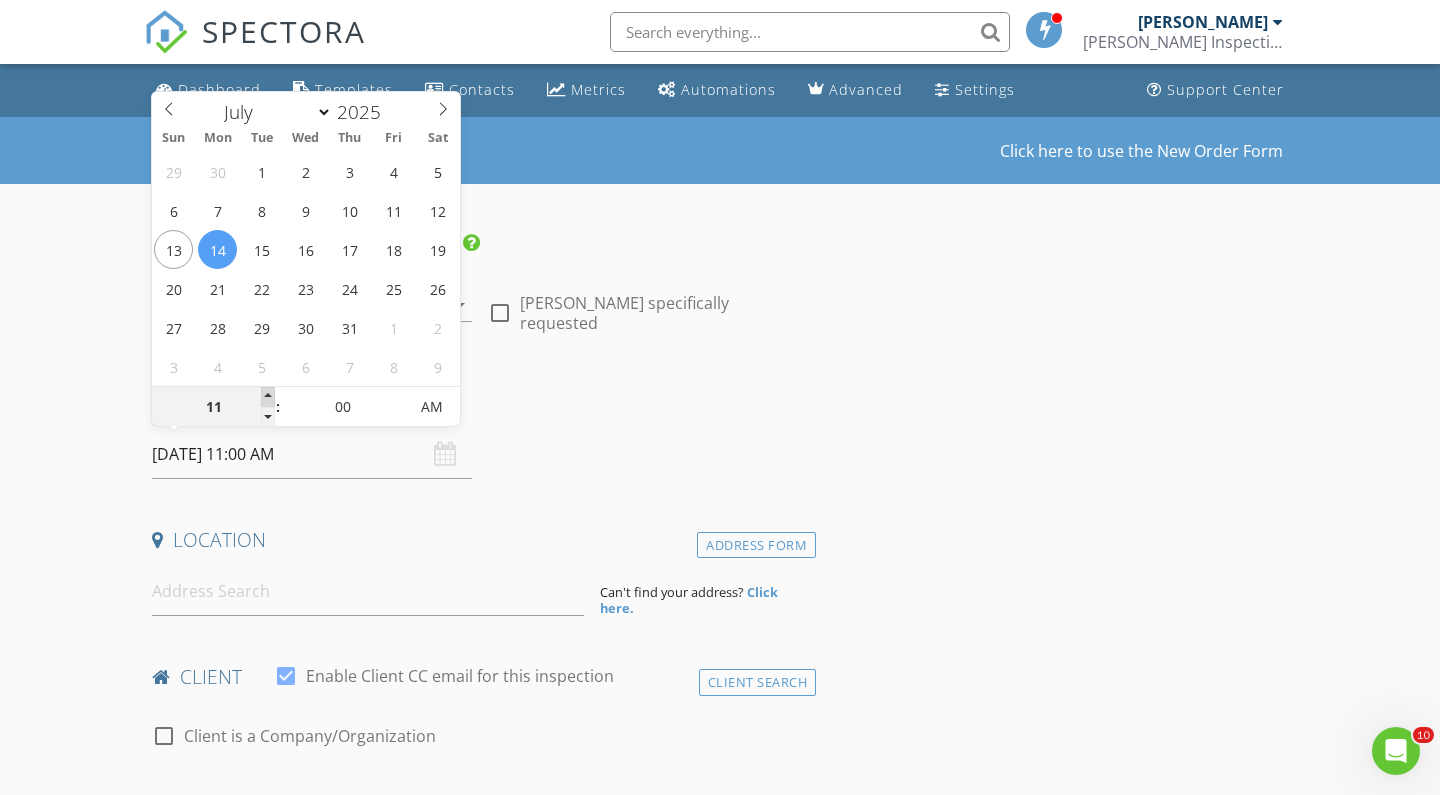 click at bounding box center [268, 397] 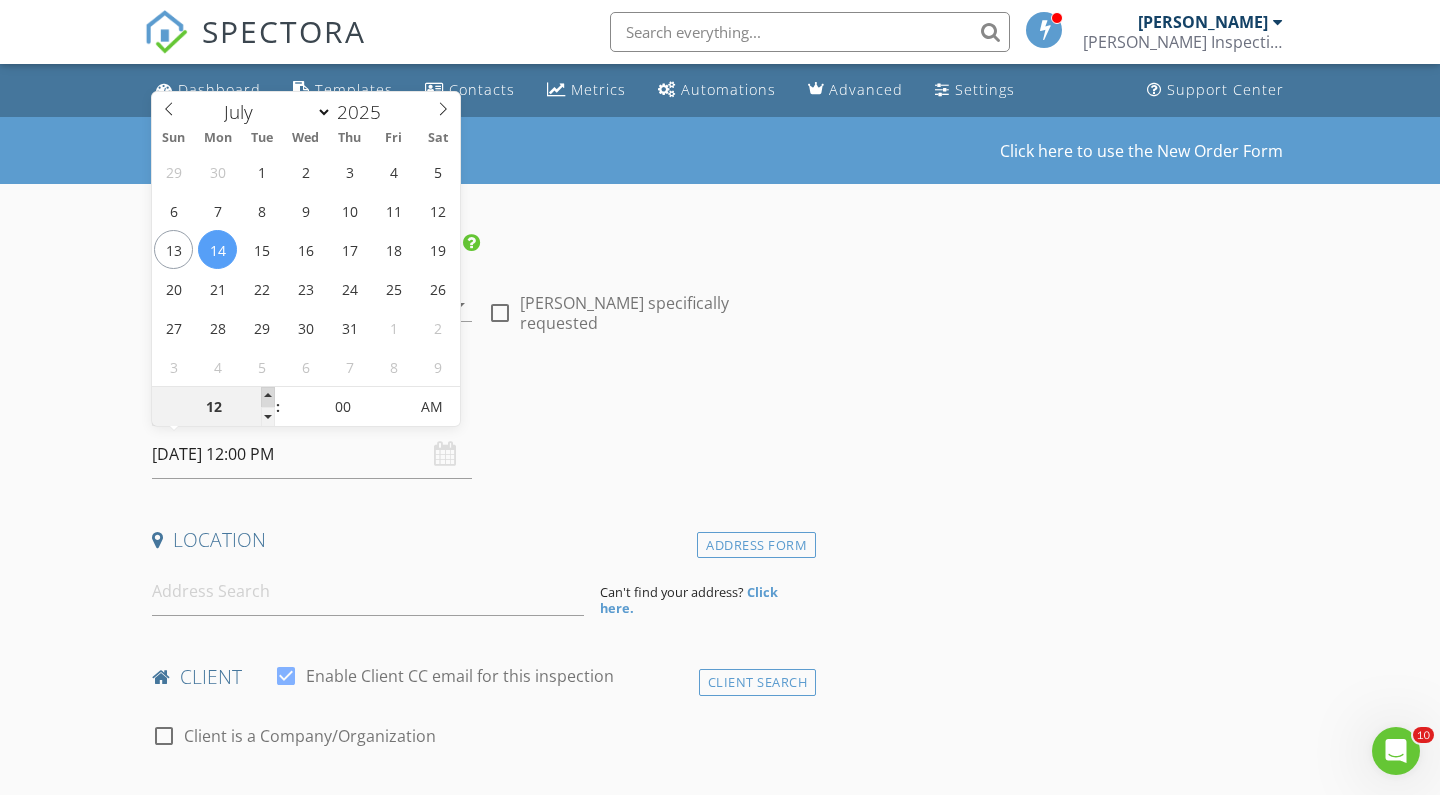 click at bounding box center [268, 397] 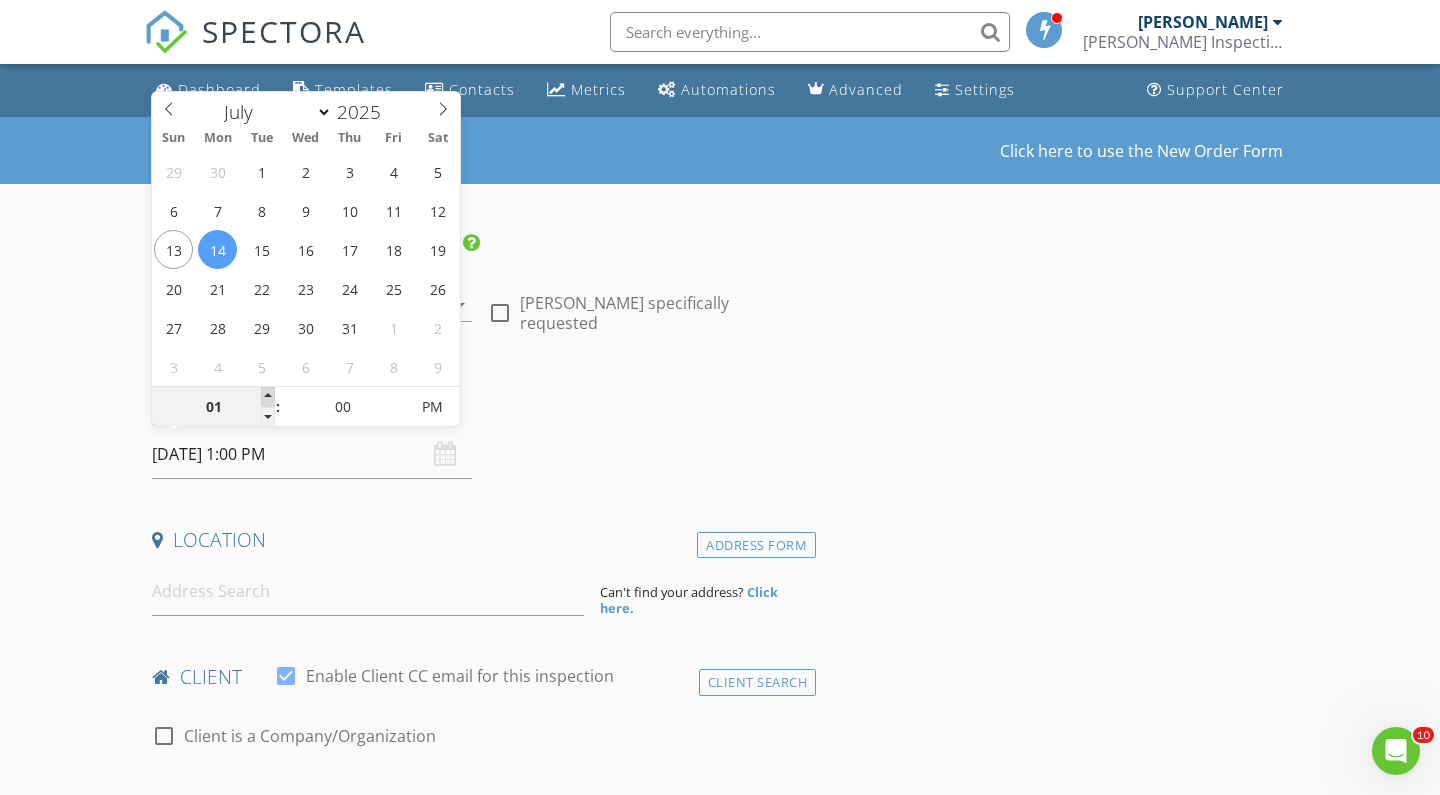 click at bounding box center [268, 397] 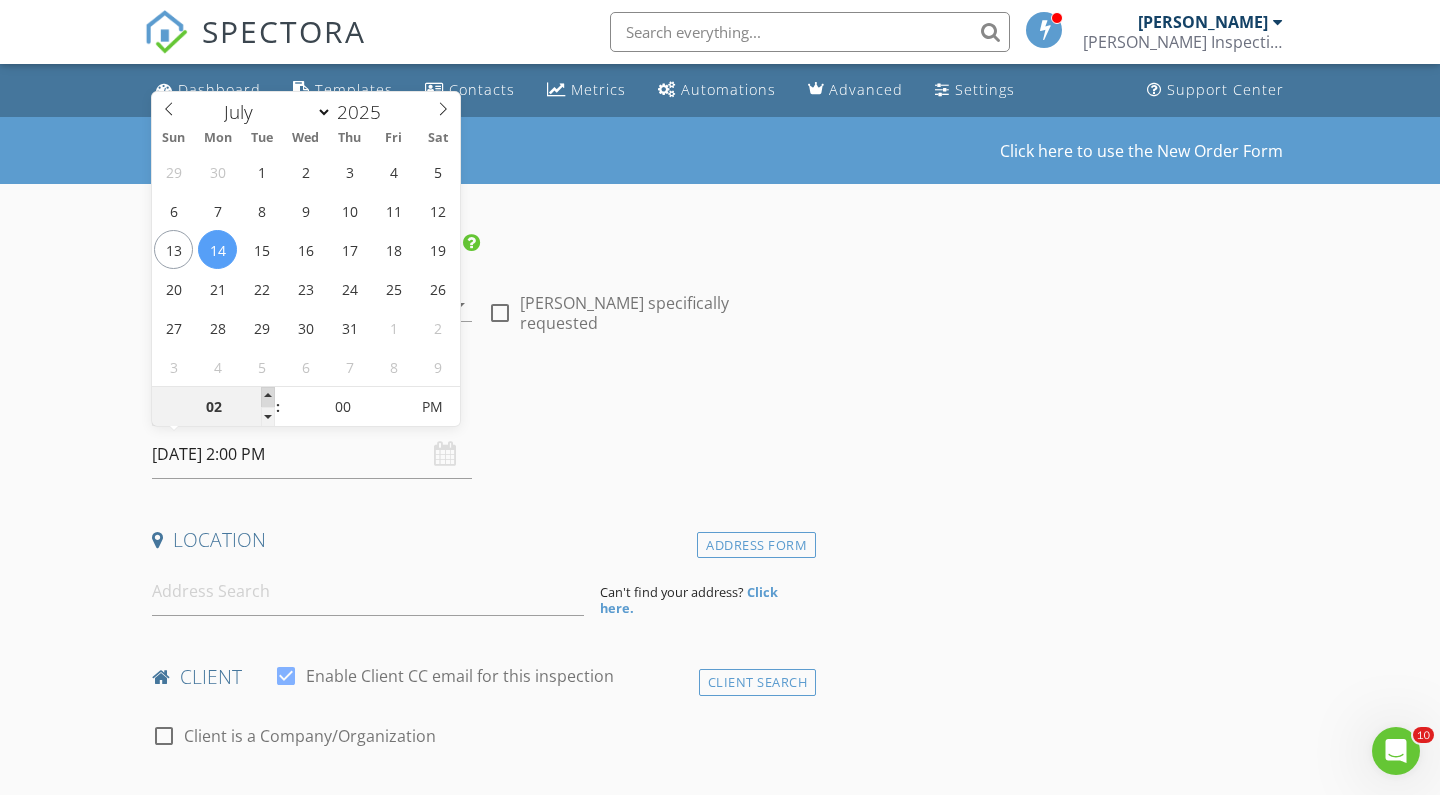 click at bounding box center [268, 397] 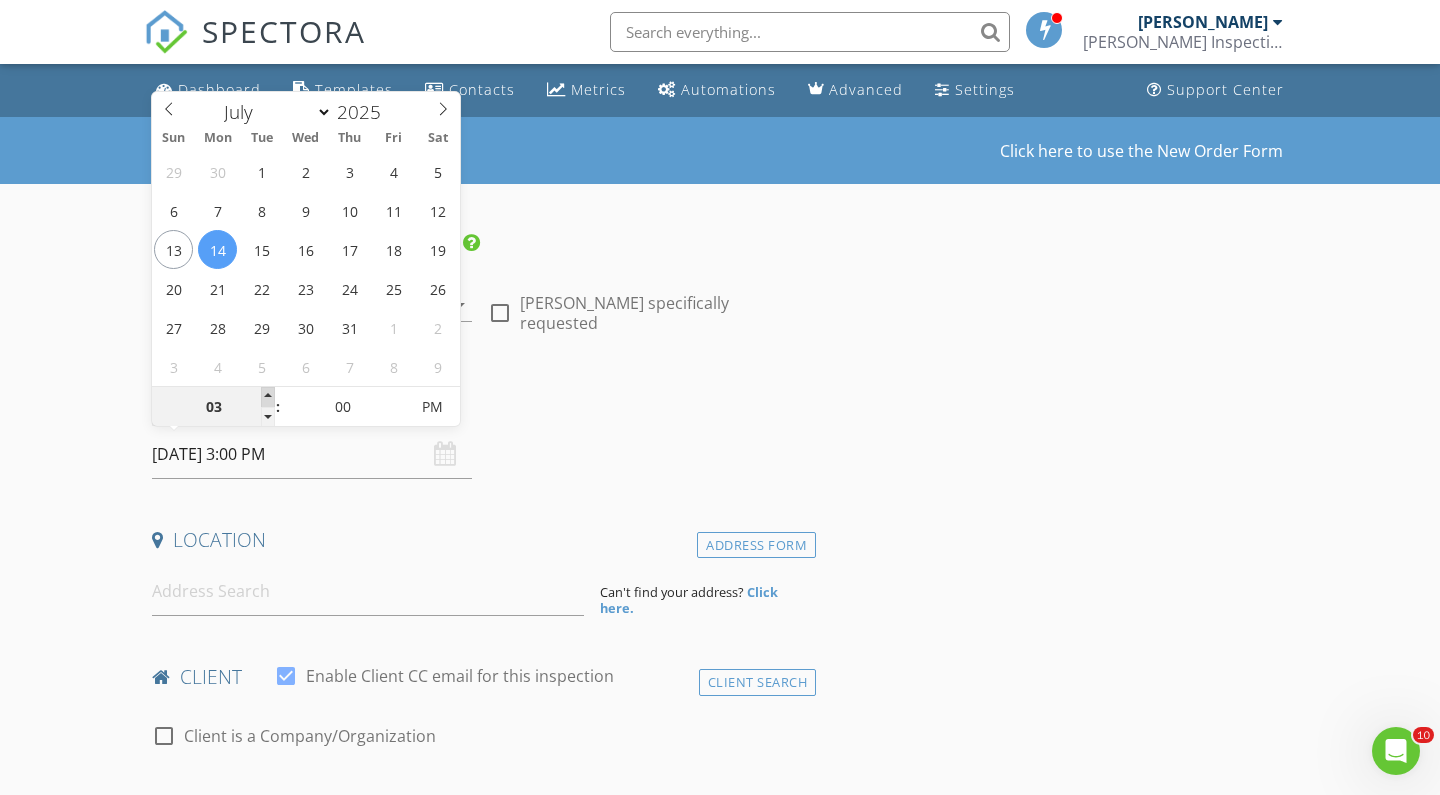 click at bounding box center [268, 397] 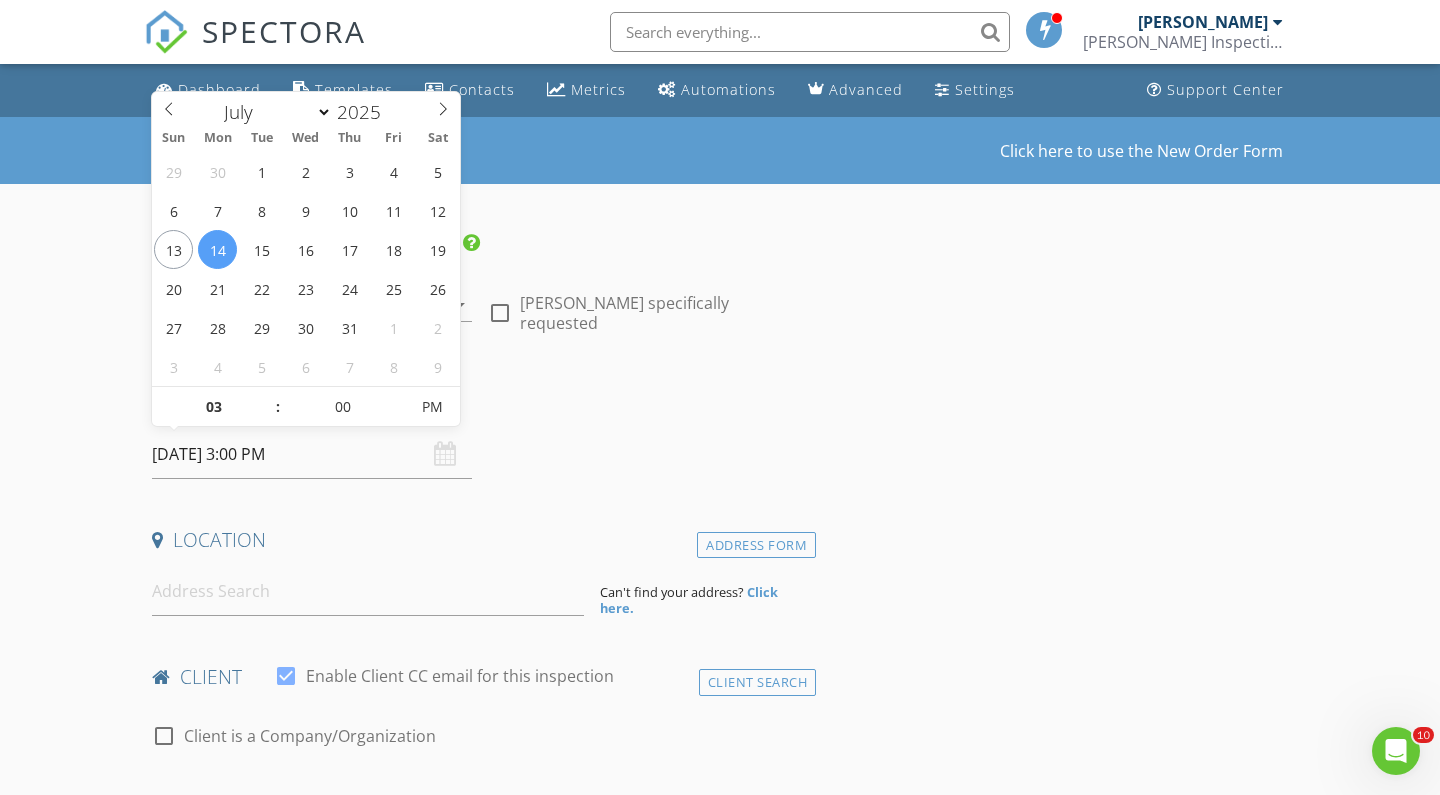 click on "New Inspection
Click here to use the New Order Form
INSPECTOR(S)
check_box   Kyle Oelke   PRIMARY   Kyle Oelke arrow_drop_down   check_box_outline_blank Kyle Oelke specifically requested
Date/Time
2025/07/14 3:00 PM
Location
Address Form       Can't find your address?   Click here.
client
check_box Enable Client CC email for this inspection   Client Search     check_box_outline_blank Client is a Company/Organization     First Name   Last Name   Email   CC Email   Phone           Notes   Private Notes
ADD ADDITIONAL client
SERVICES
arrow_drop_down     Select Discount Code arrow_drop_down    Charges       TOTAL   CAD$0.00    Duration    No services with durations selected      Templates    No templates selected    Agreements    No agreements selected" at bounding box center (720, 1667) 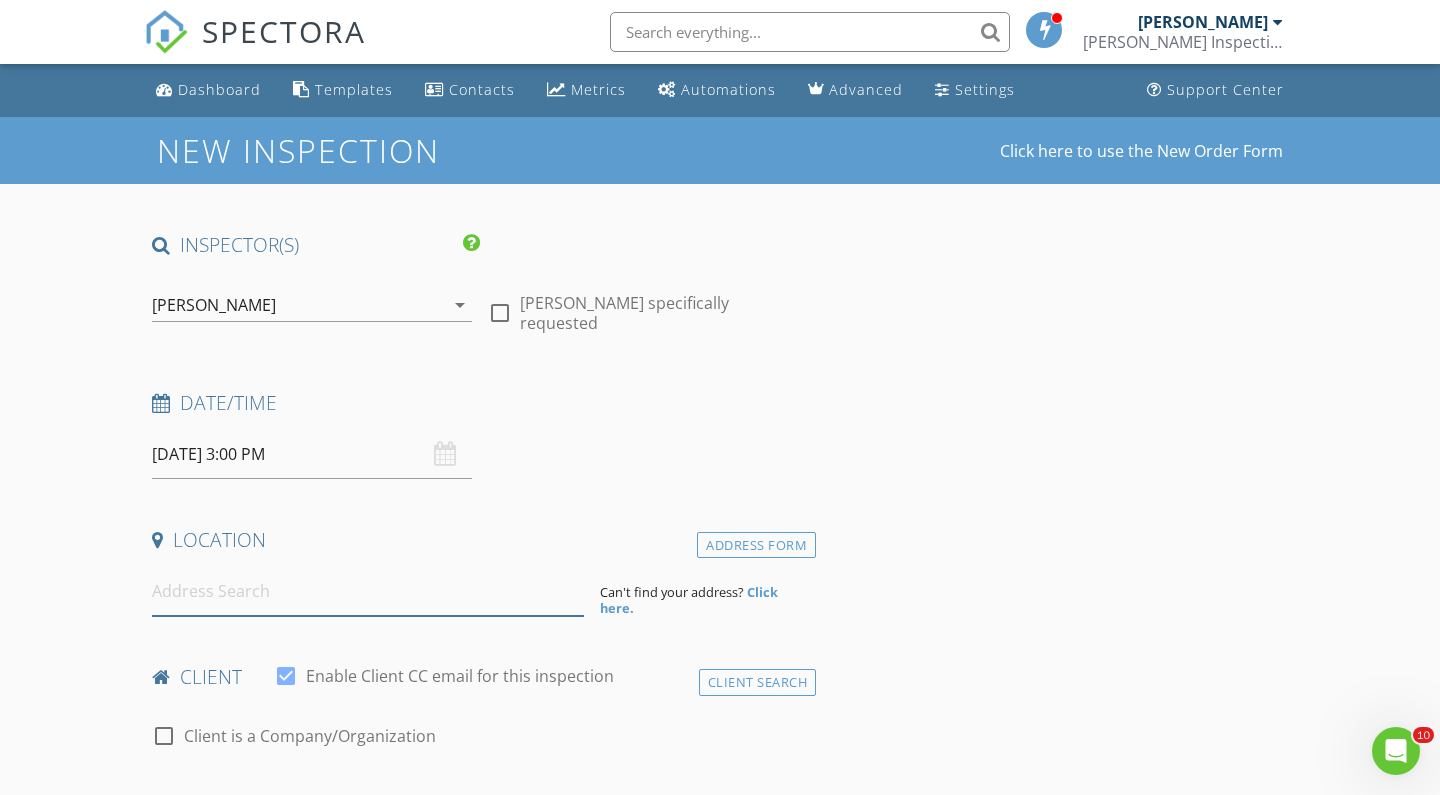 click at bounding box center (368, 591) 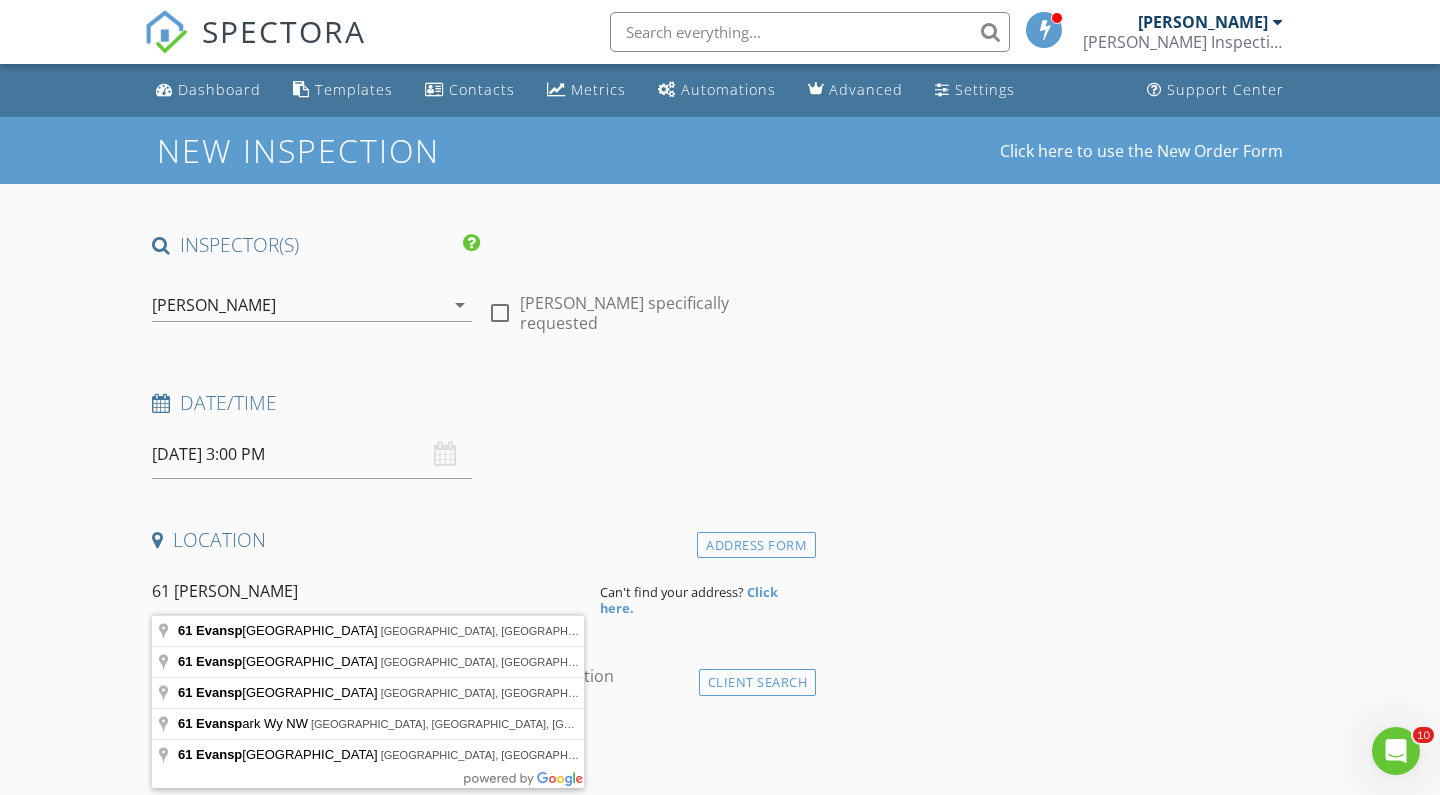 type on "61 Evanspark Gardens Northwest, Calgary, AB, Canada" 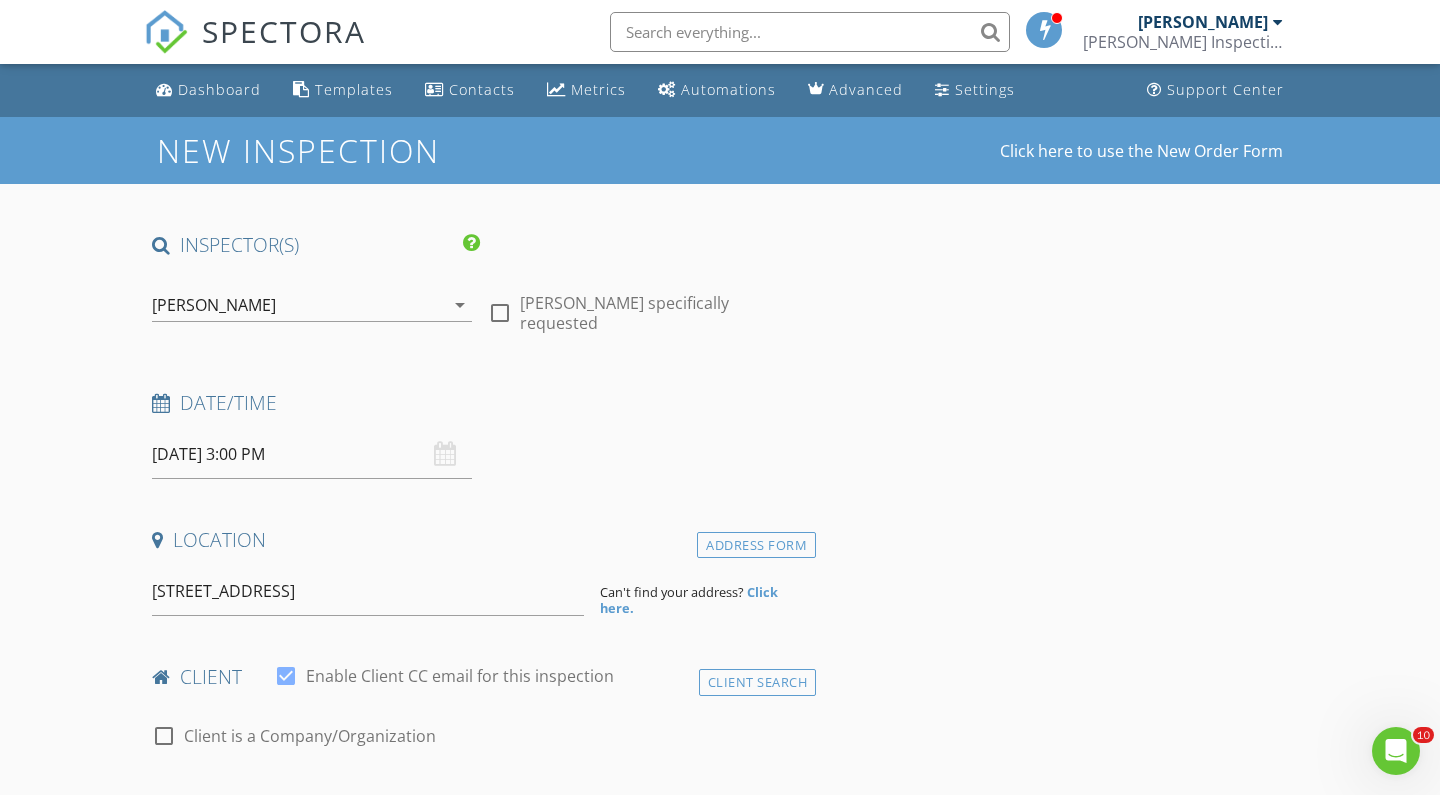 drag, startPoint x: 237, startPoint y: 609, endPoint x: 287, endPoint y: 626, distance: 52.810986 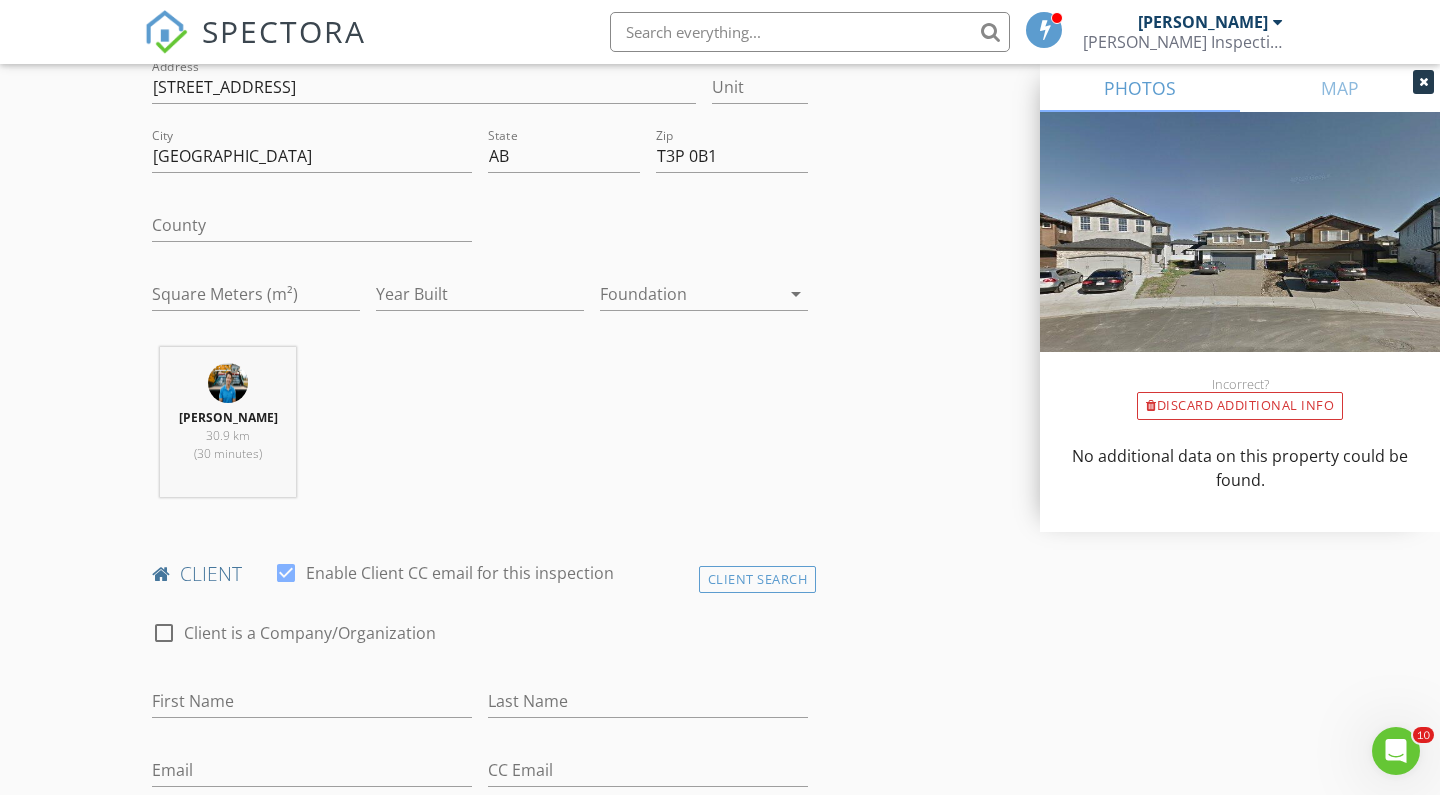scroll, scrollTop: 556, scrollLeft: 0, axis: vertical 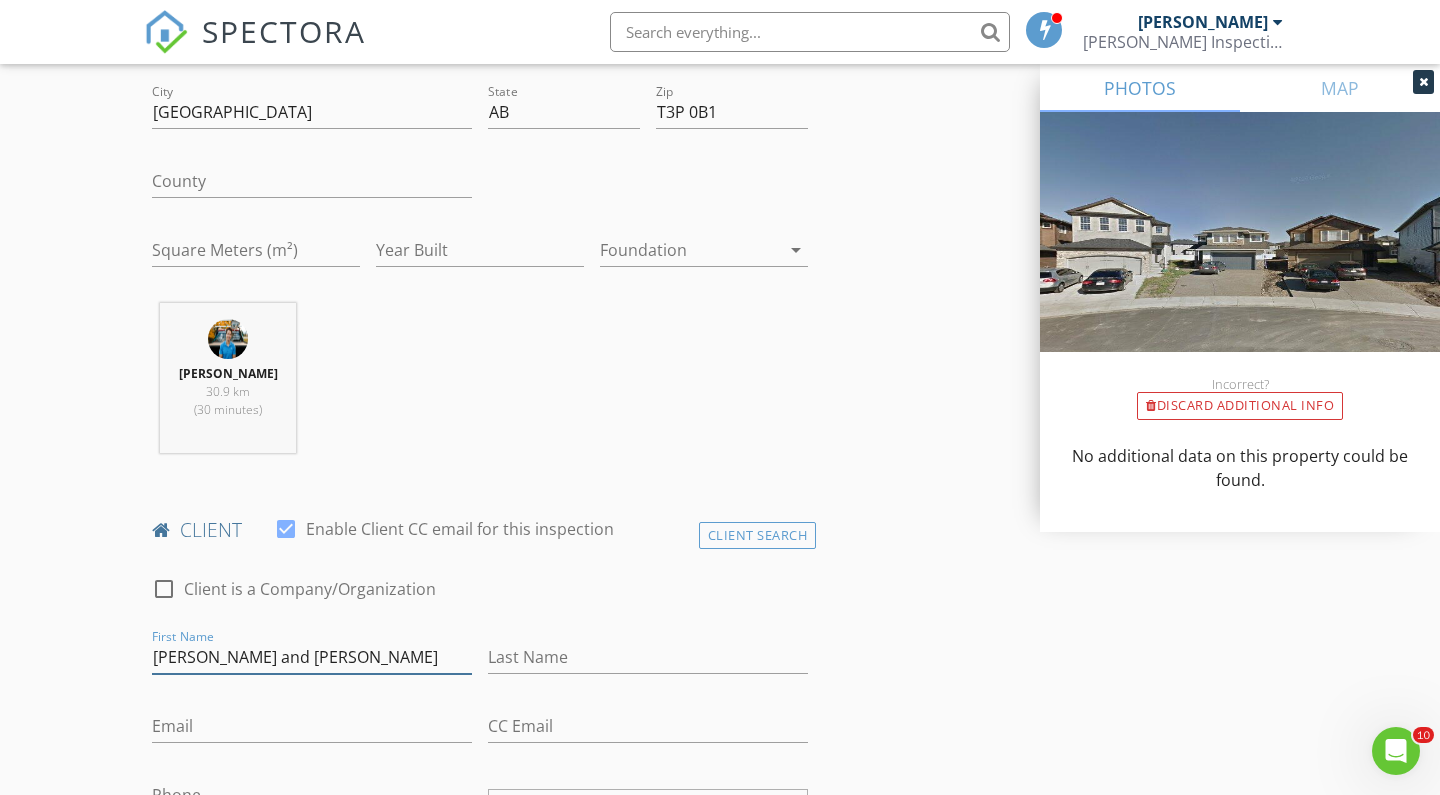 type on "Mary-Anne and Jordan" 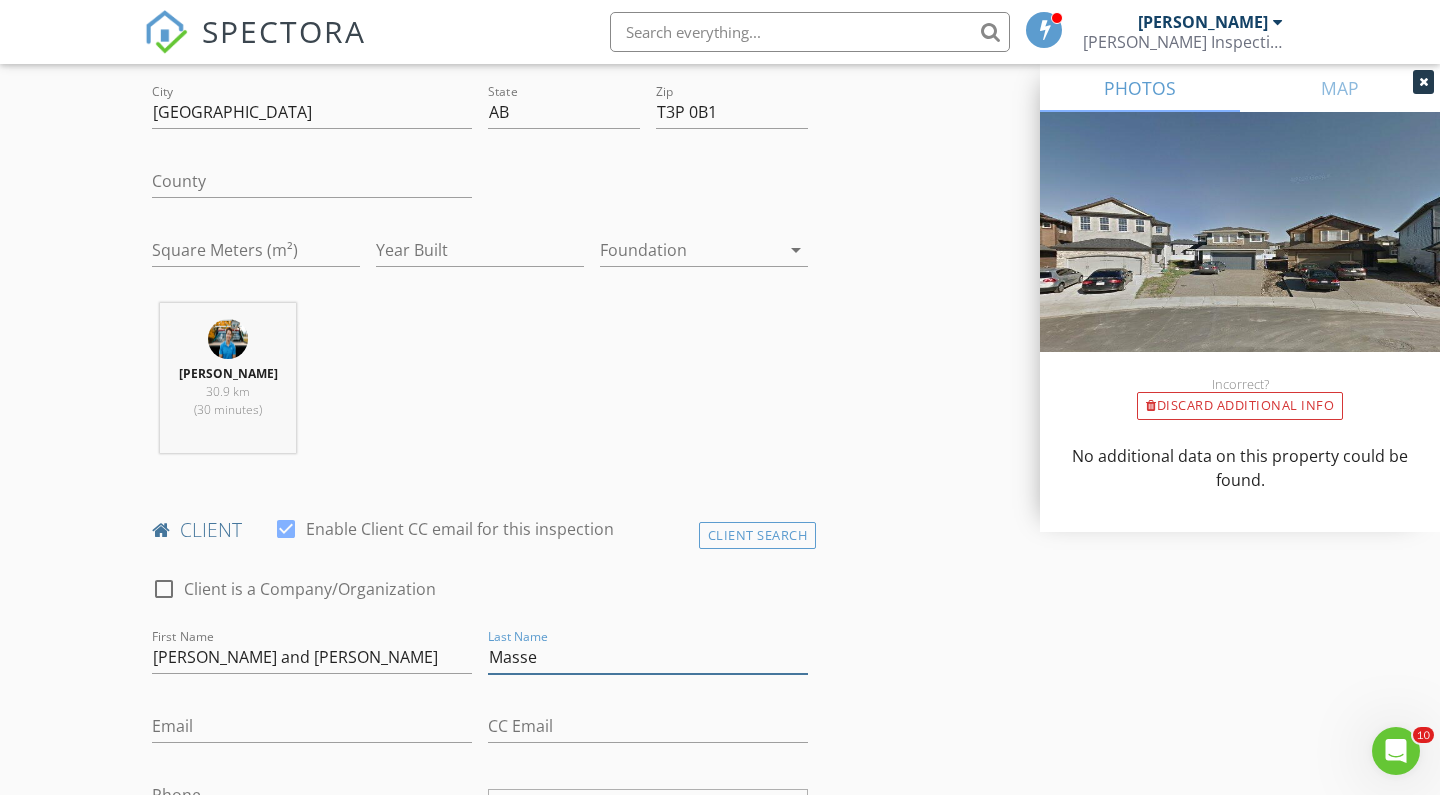 type on "Masse" 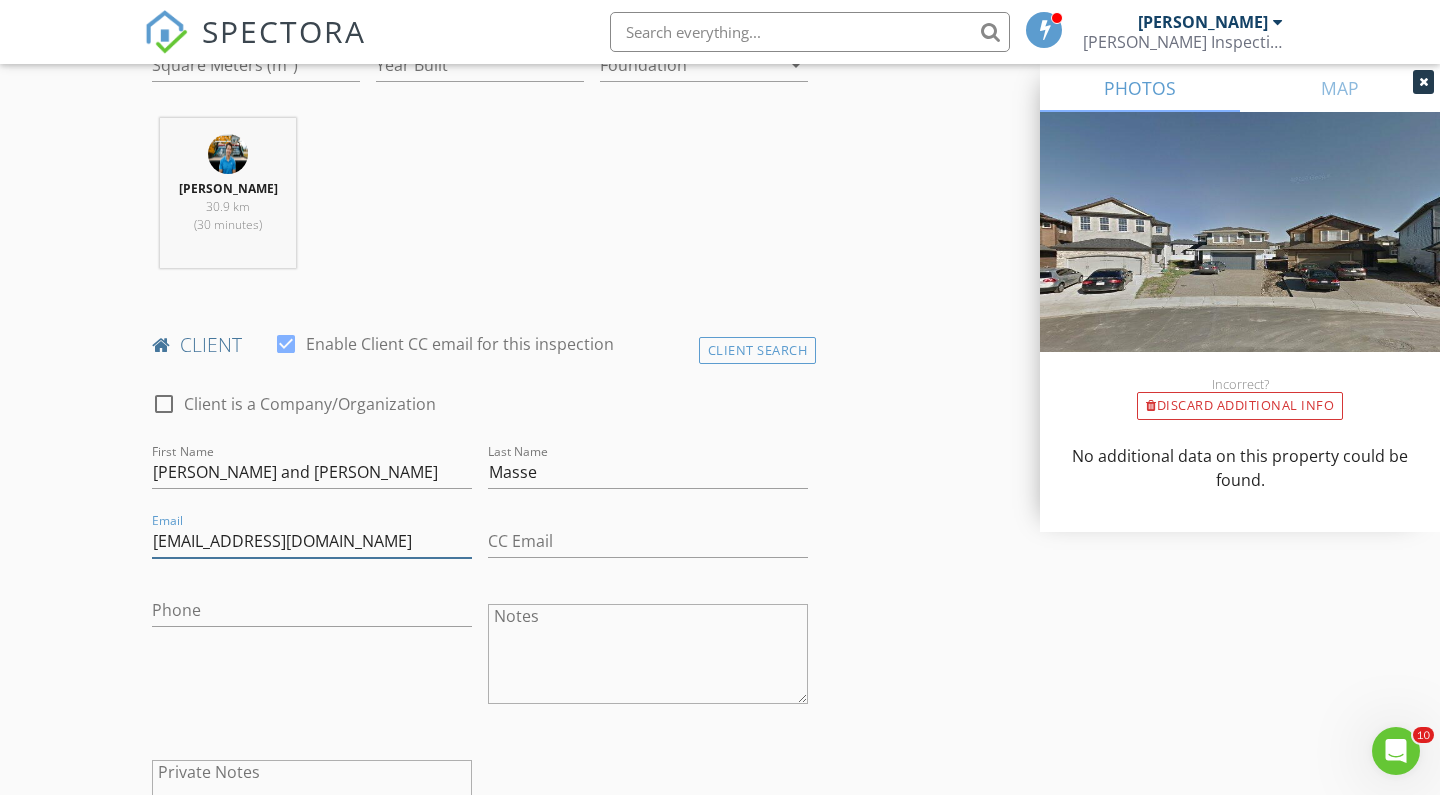 scroll, scrollTop: 748, scrollLeft: 0, axis: vertical 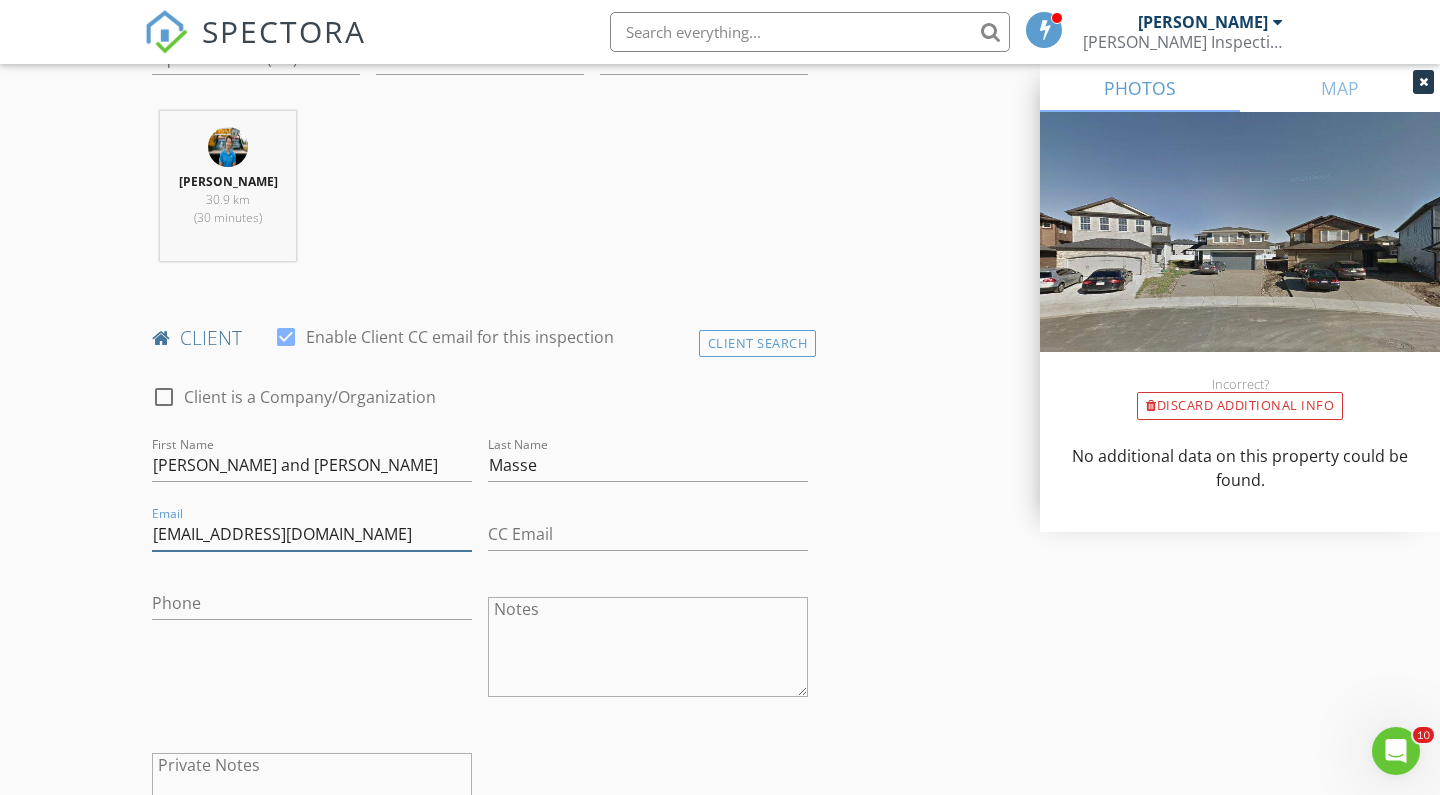 type on "massemaryanne@gmail.com" 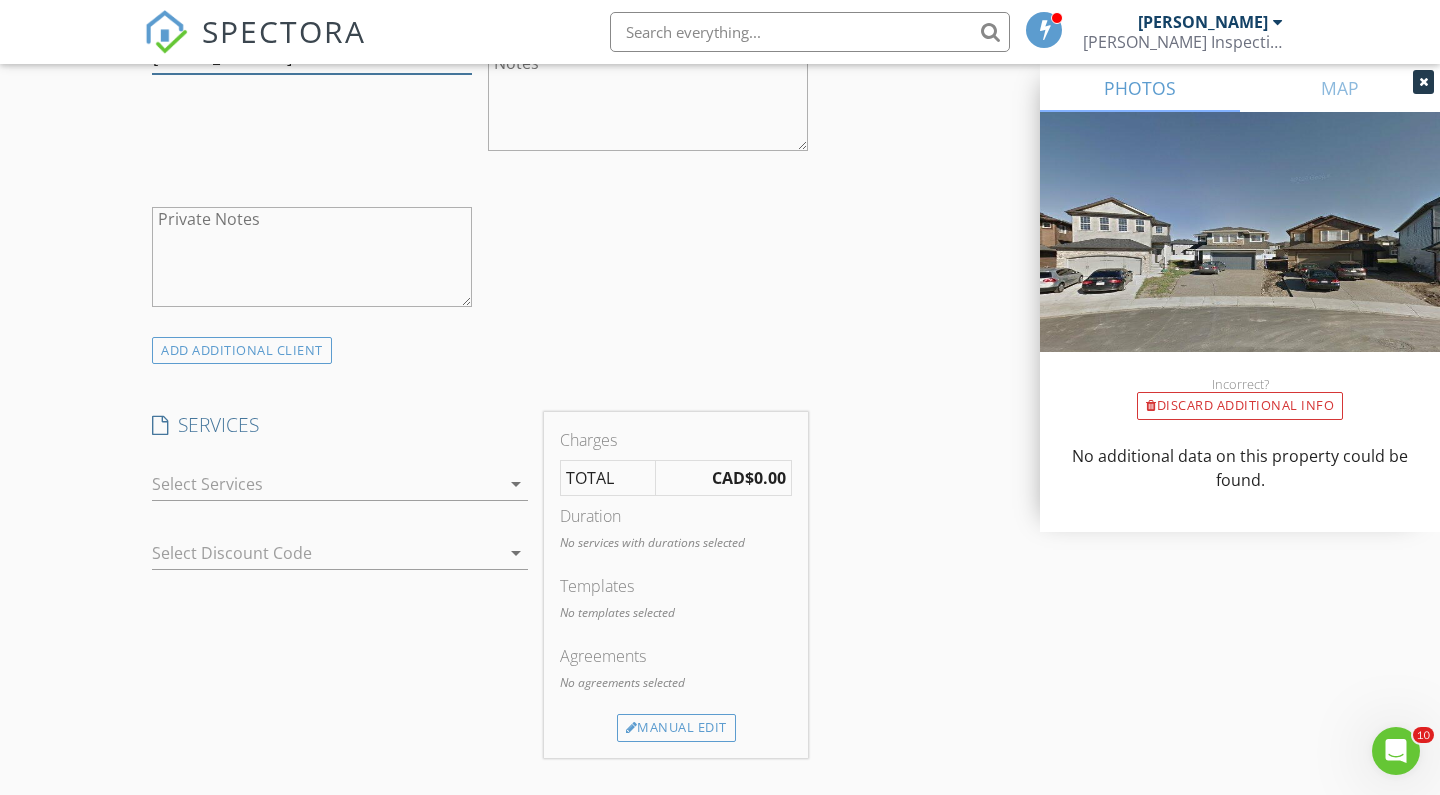 scroll, scrollTop: 1297, scrollLeft: 0, axis: vertical 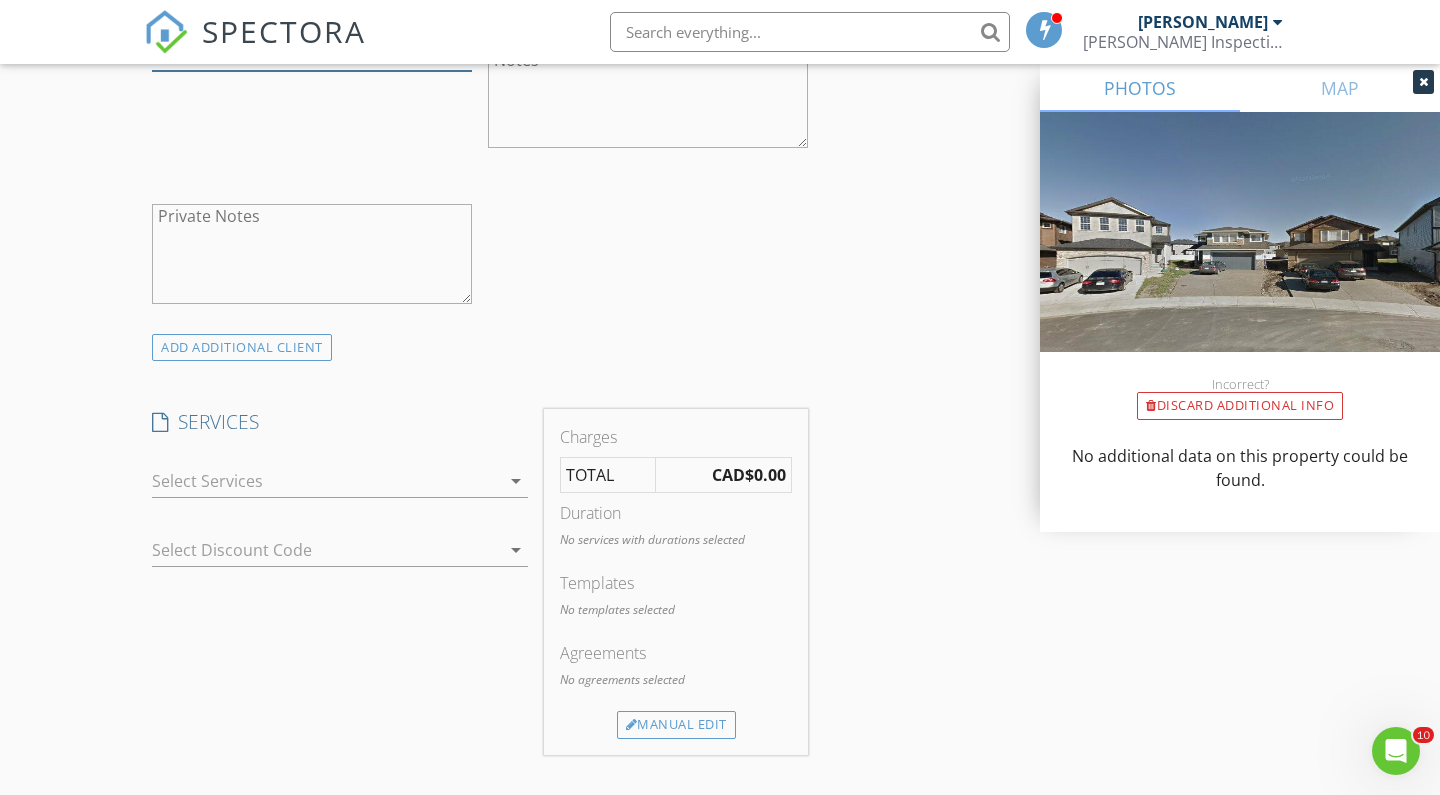 type on "403-681-7729" 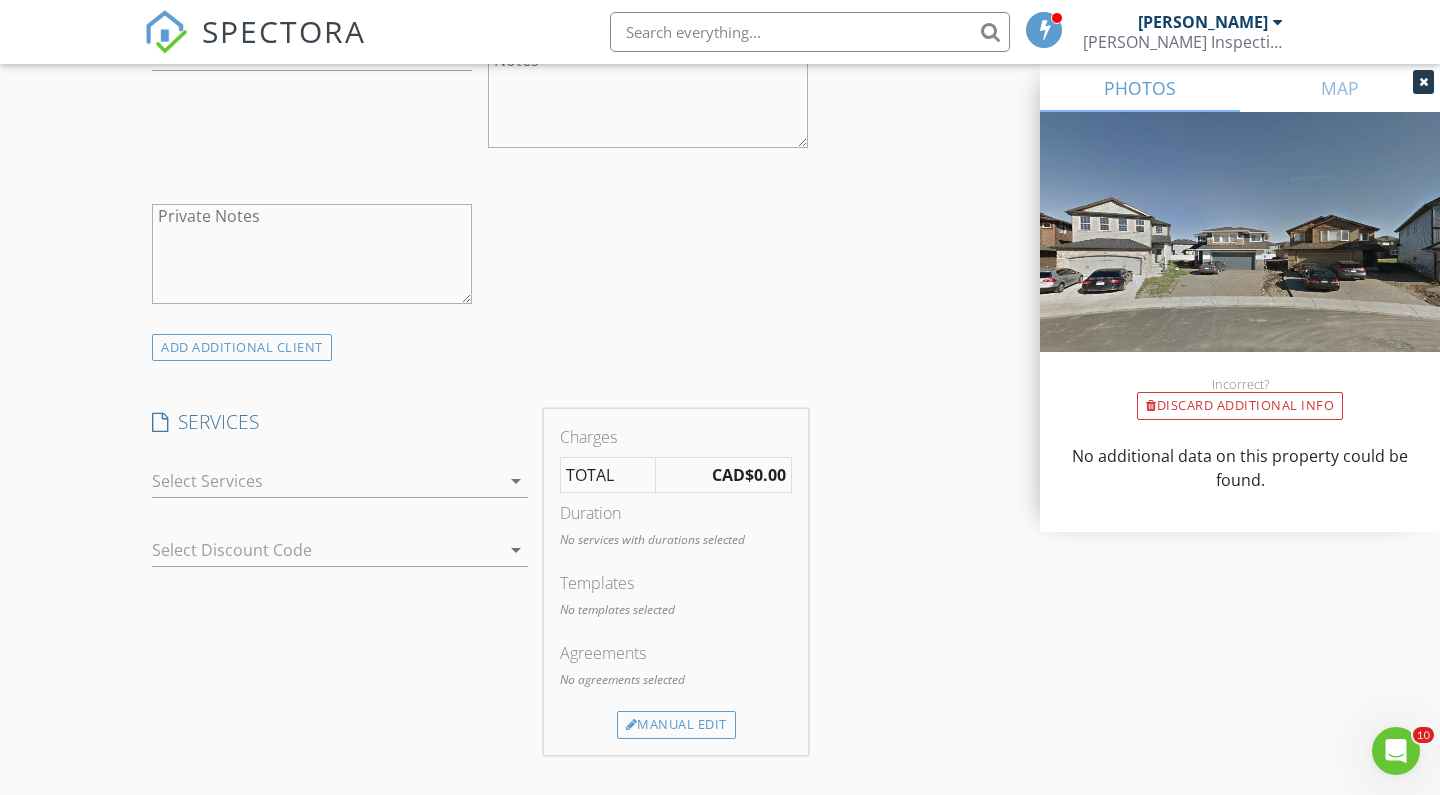 click at bounding box center [326, 481] 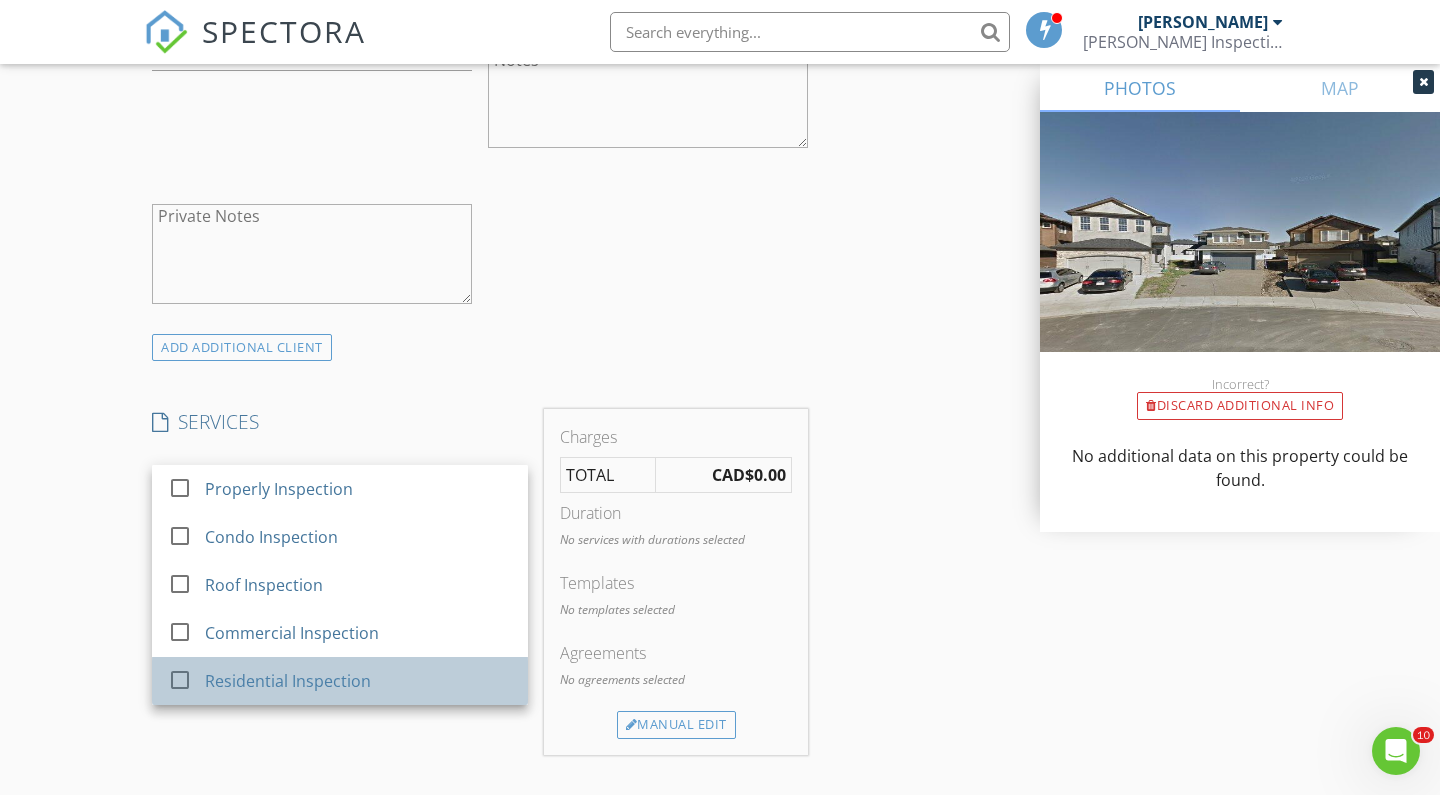 click on "Residential Inspection" at bounding box center [288, 681] 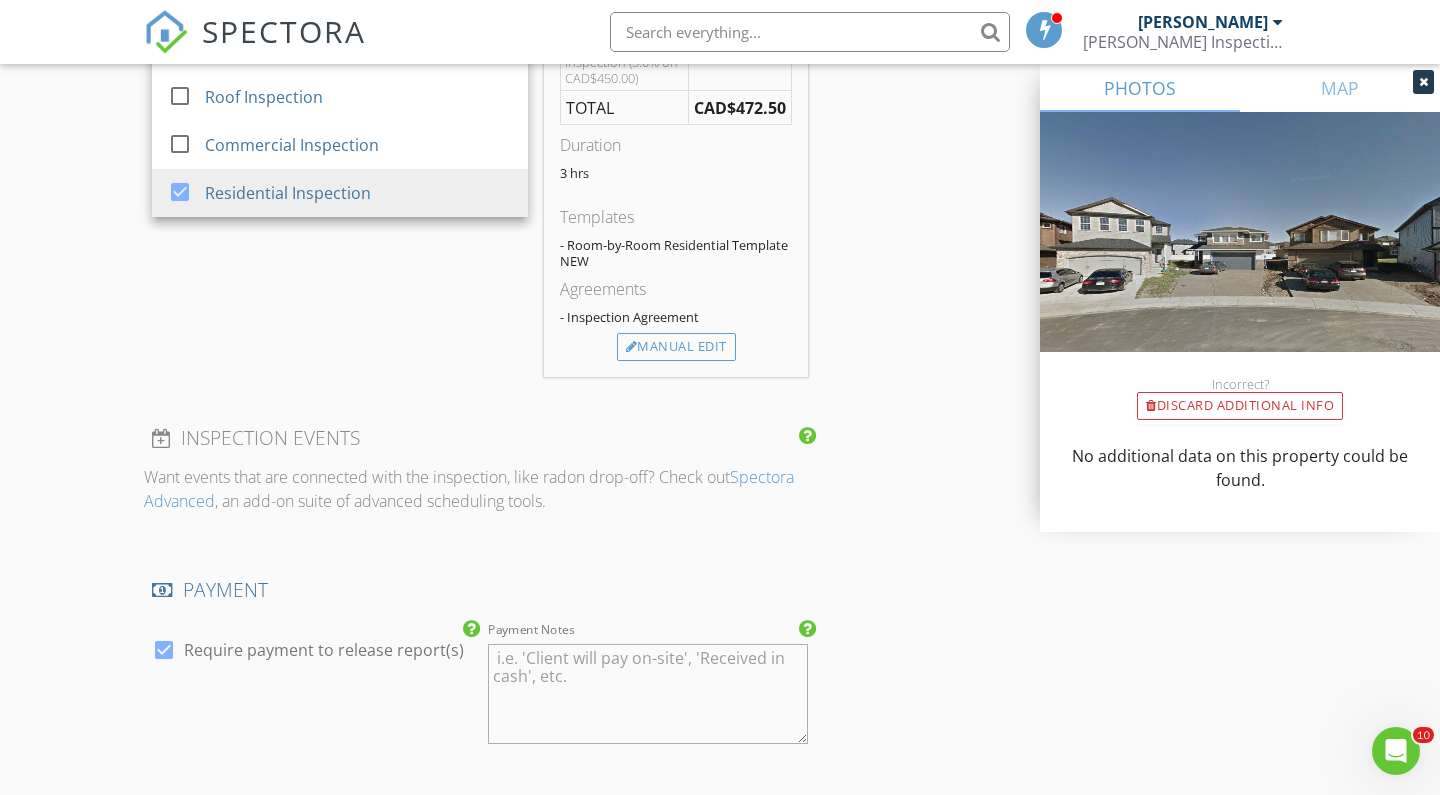scroll, scrollTop: 1824, scrollLeft: 0, axis: vertical 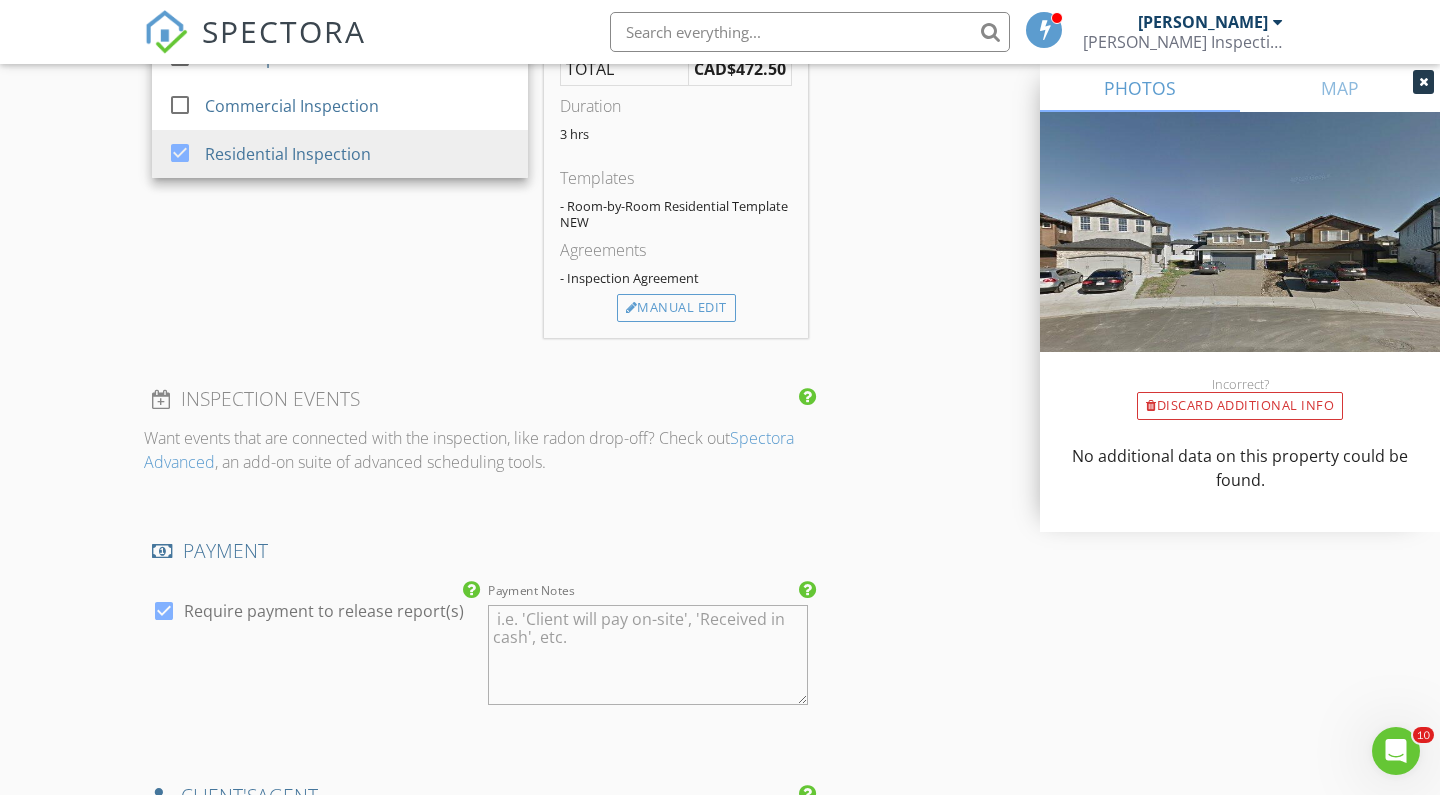 click on "INSPECTOR(S)
check_box   Kyle Oelke   PRIMARY   Kyle Oelke arrow_drop_down   check_box_outline_blank Kyle Oelke specifically requested
Date/Time
2025/07/14 3:00 PM
Location
Address Search       Address 61 Evanspark Gardens NW   Unit   City Calgary   State AB   Zip T3P 0B1   County     Square Meters (m²)   Year Built   Foundation arrow_drop_down     Kyle Oelke     30.9 km     (30 minutes)
client
check_box Enable Client CC email for this inspection   Client Search     check_box_outline_blank Client is a Company/Organization     First Name Mary-Anne and Jordan   Last Name Masse   Email massemaryanne@gmail.com   CC Email   Phone 403-681-7729           Notes   Private Notes
ADD ADDITIONAL client
SERVICES
check_box_outline_blank   Properly Inspection   check_box_outline_blank" at bounding box center [480, 78] 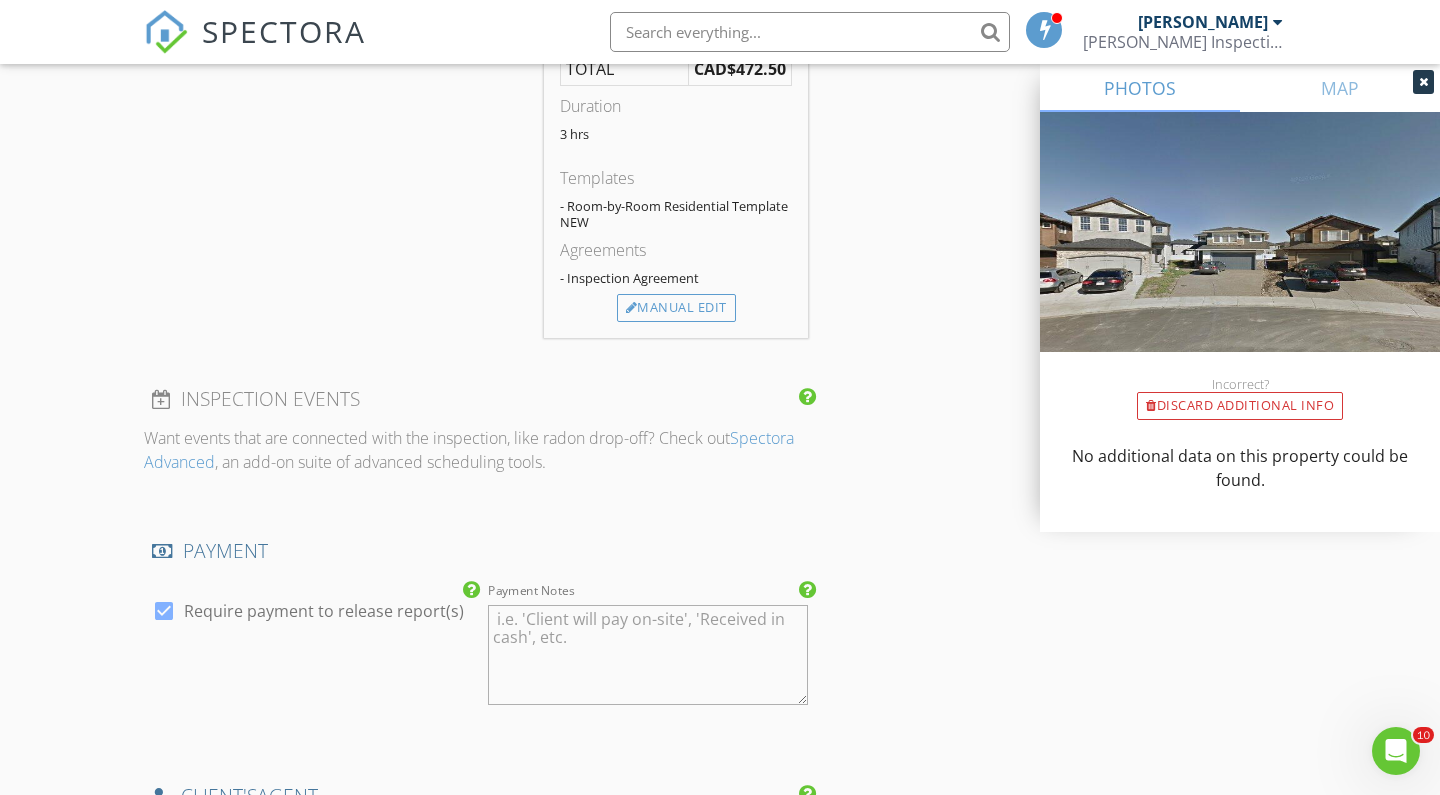 click on "Charges    Residential Inspection
CAD$450.00 (Base)
+ CAD$22.50 Sales Tax for Residential Inspection (5.0% on CAD$450.00)
CAD$472.50    TOTAL   CAD$472.50    Duration    3 hrs      Templates
- Room-by-Room Residential Template NEW
Agreements
- Inspection Agreement
Manual Edit" at bounding box center (676, 110) 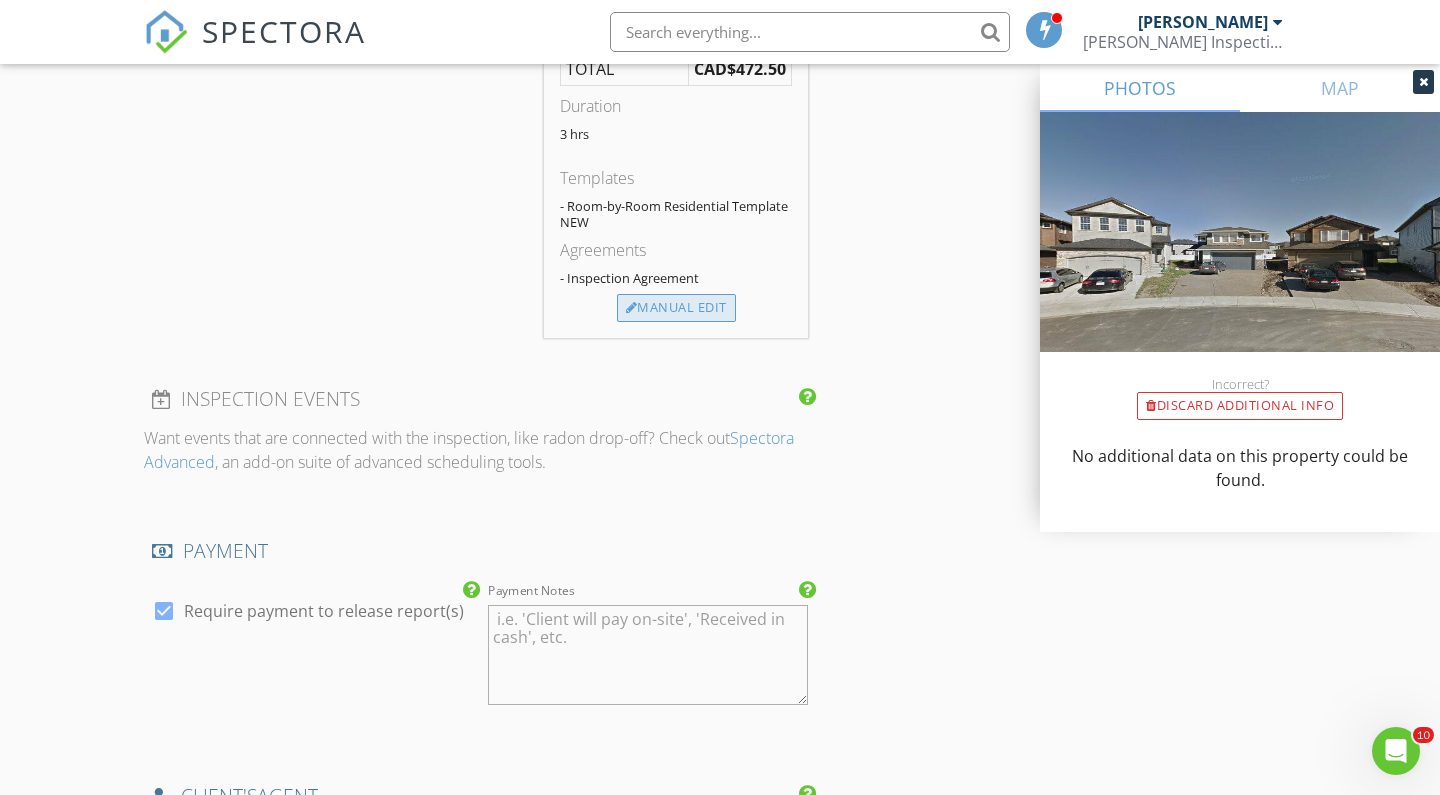 click on "Manual Edit" at bounding box center (676, 308) 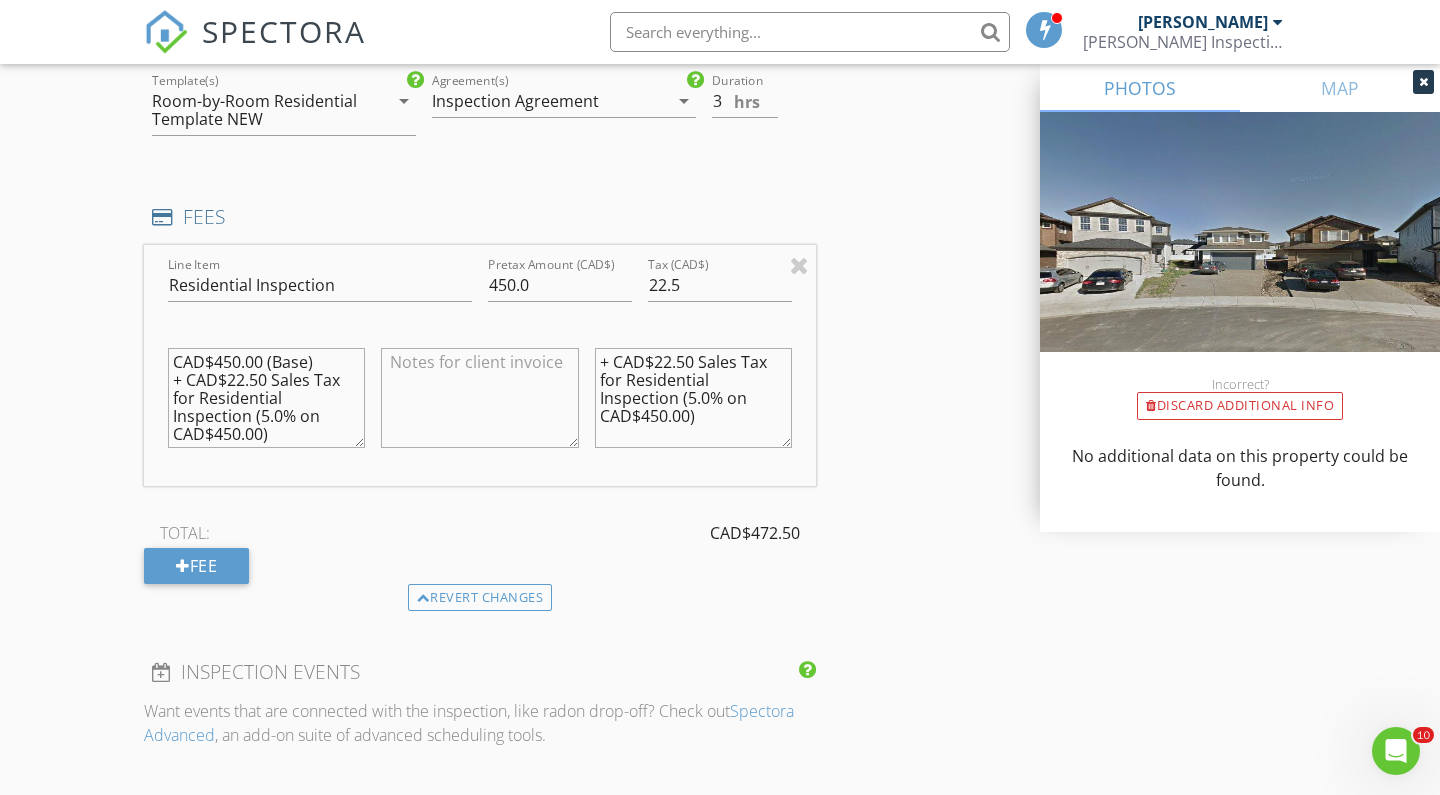 scroll, scrollTop: 1665, scrollLeft: 0, axis: vertical 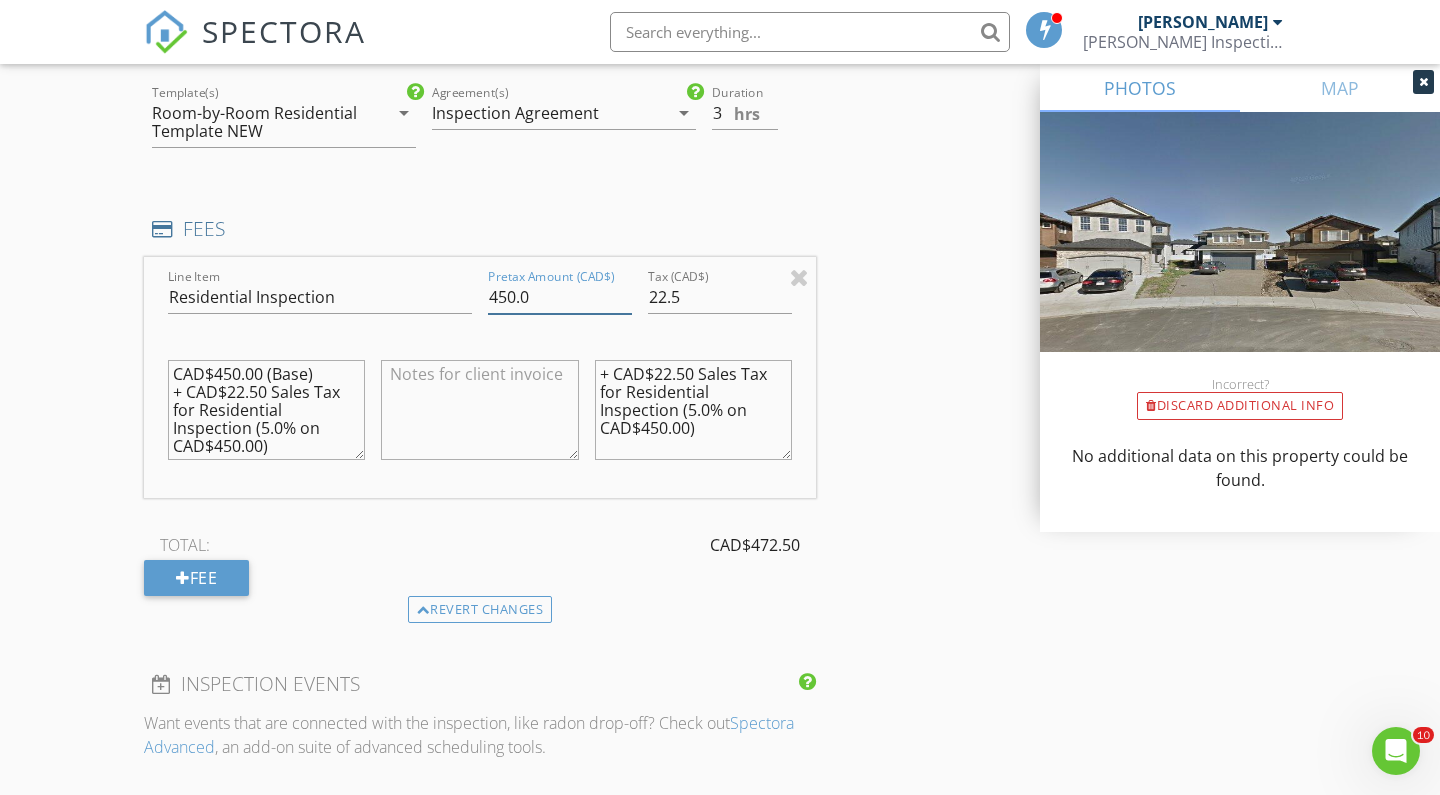click on "450.0" at bounding box center (560, 297) 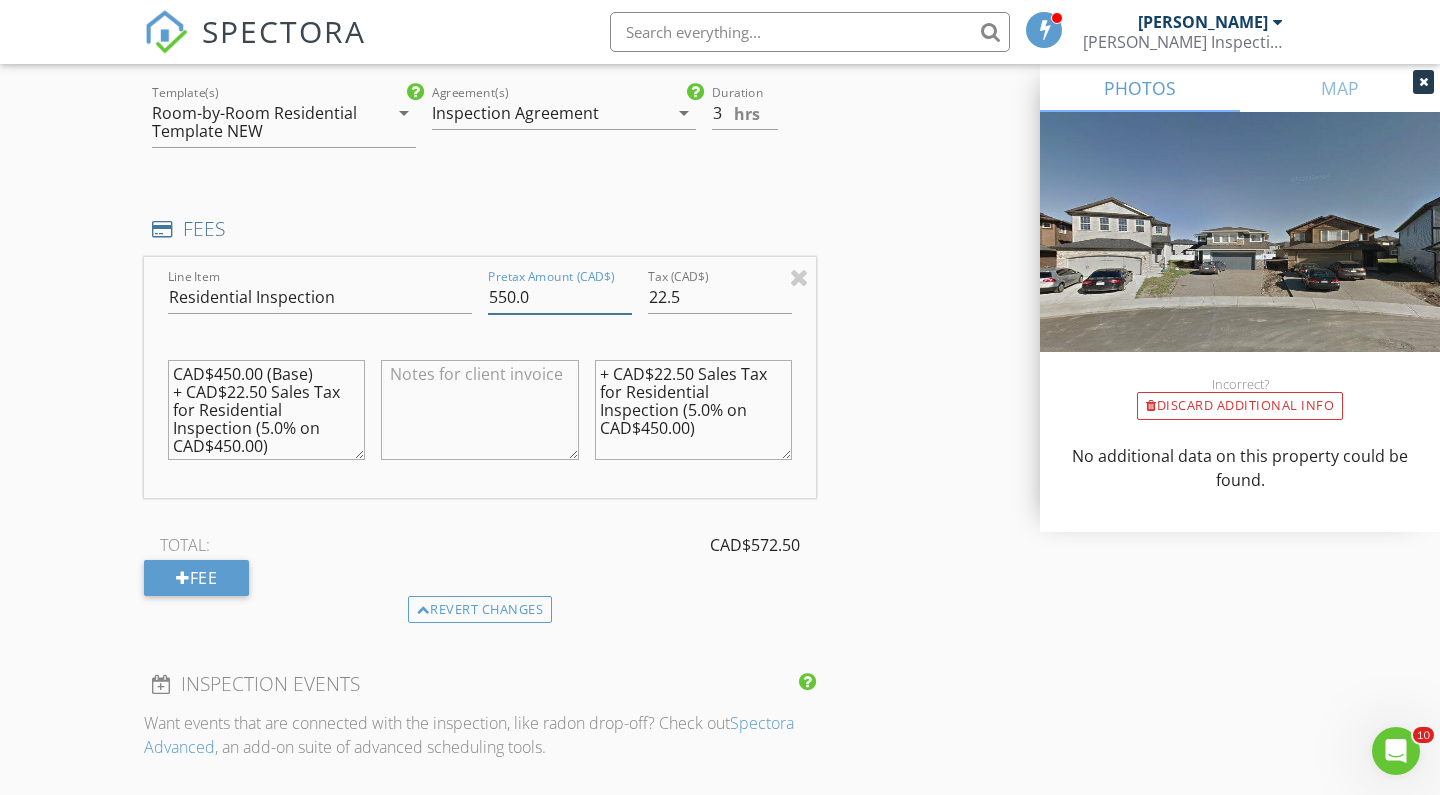 type on "550.0" 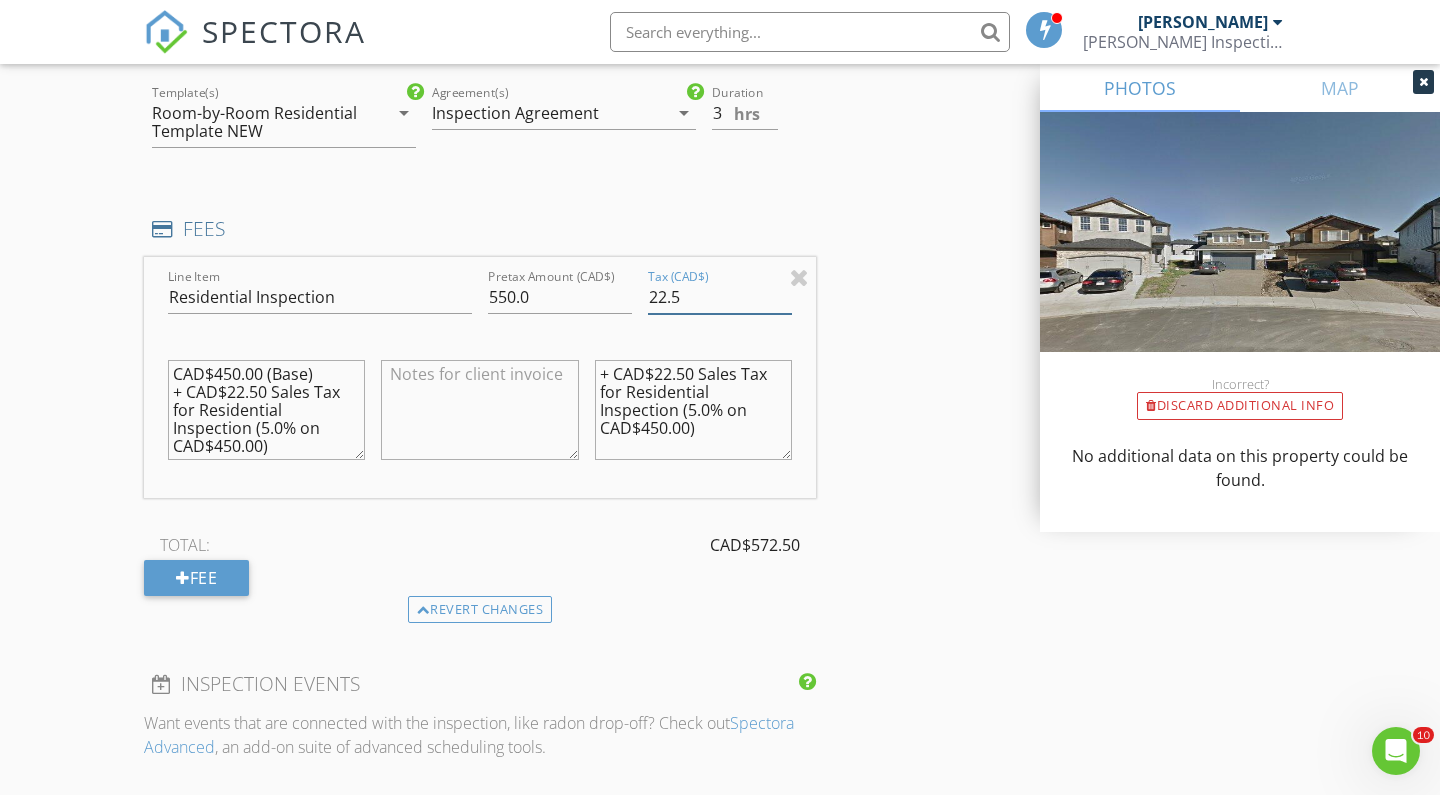 click on "22.5" at bounding box center (720, 297) 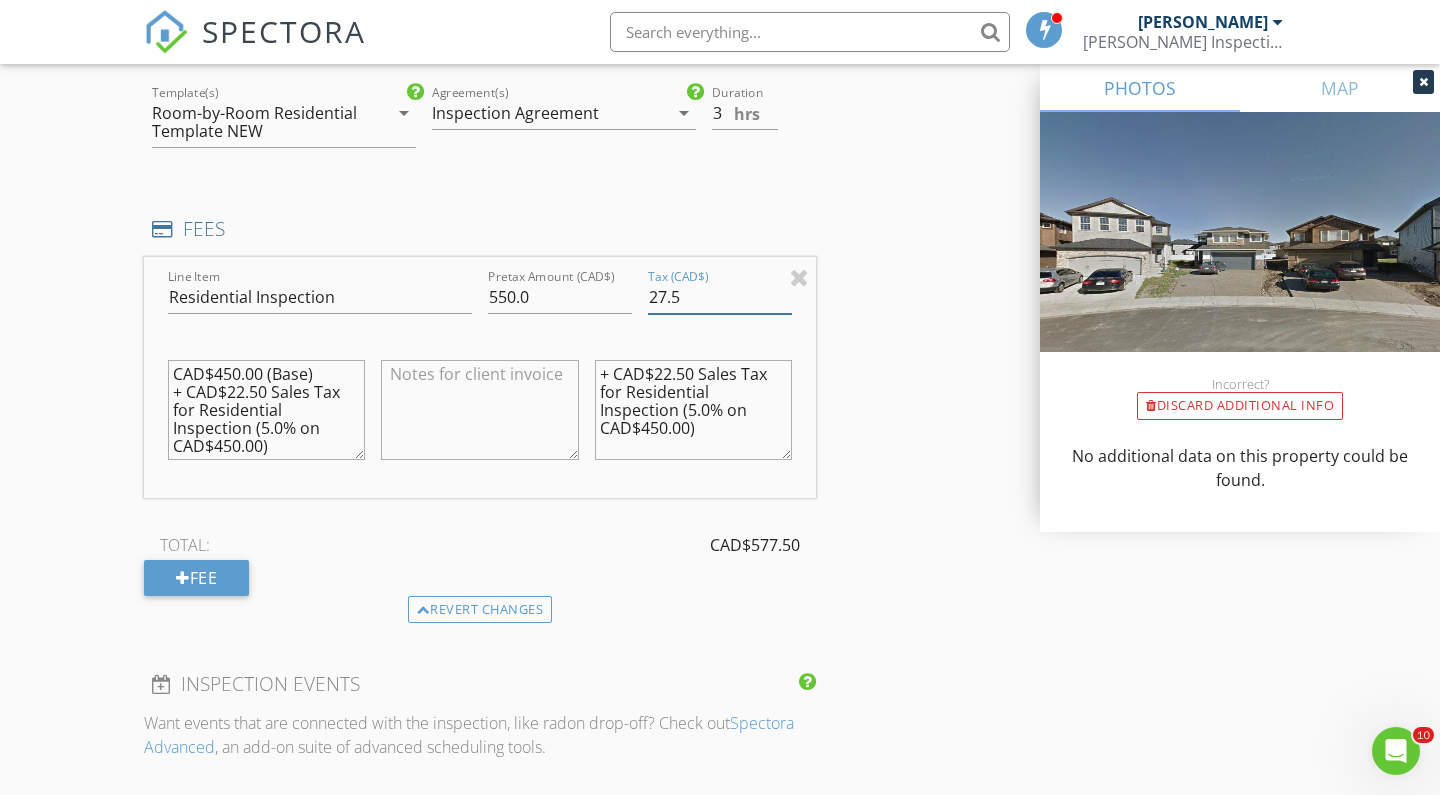type on "27.5" 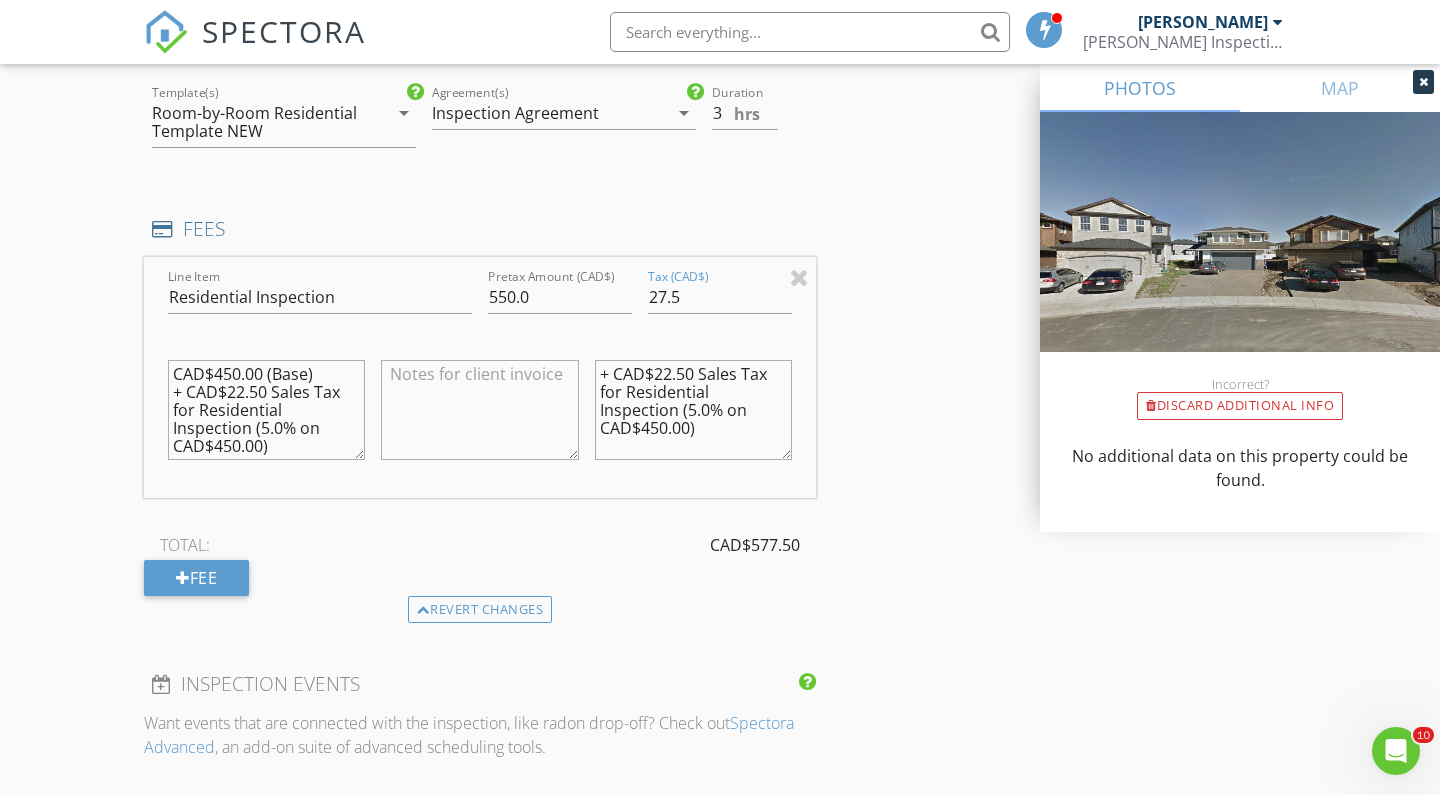 click on "+ CAD$22.50 Sales Tax for Residential Inspection (5.0% on CAD$450.00)" at bounding box center (693, 410) 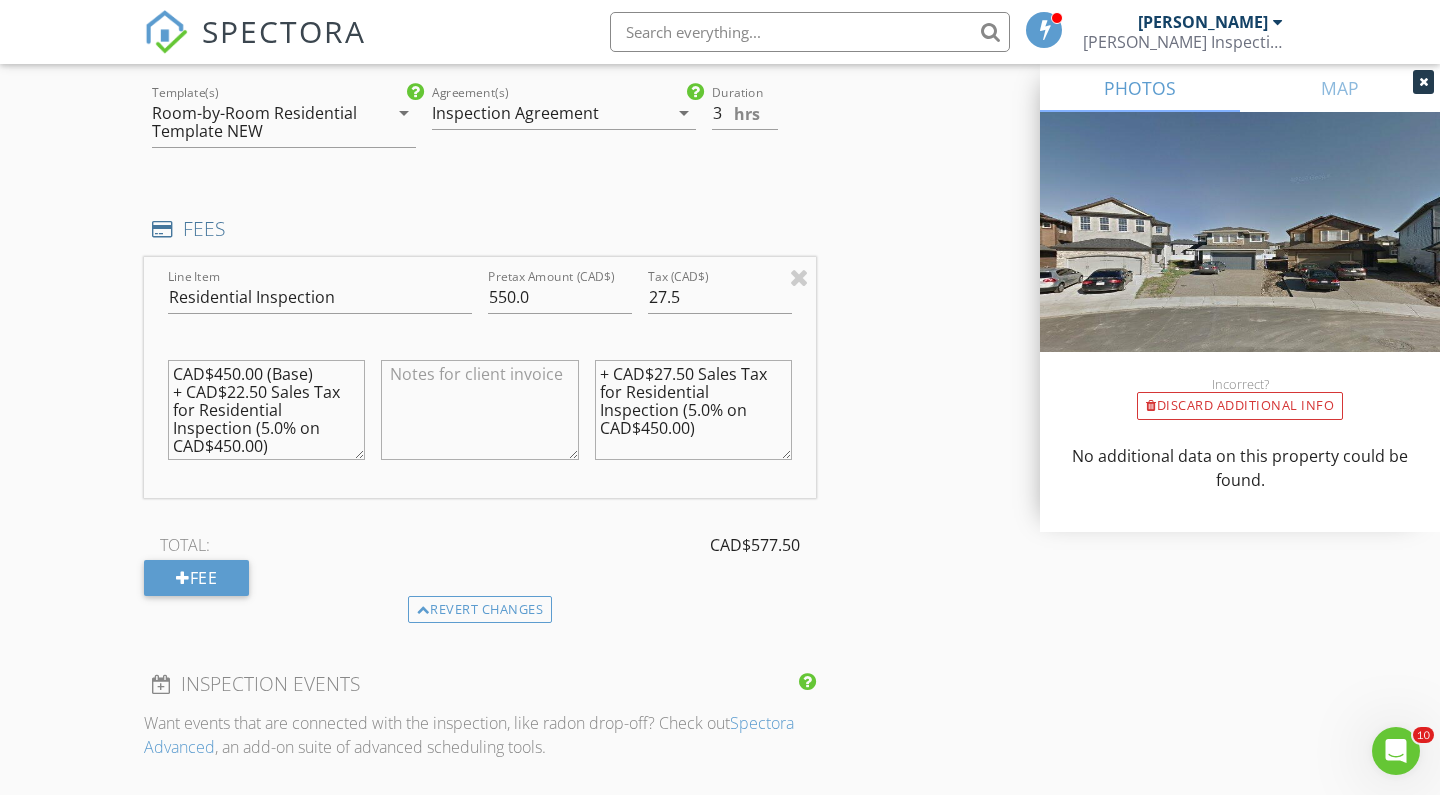 click on "+ CAD$27.50 Sales Tax for Residential Inspection (5.0% on CAD$450.00)" at bounding box center (693, 410) 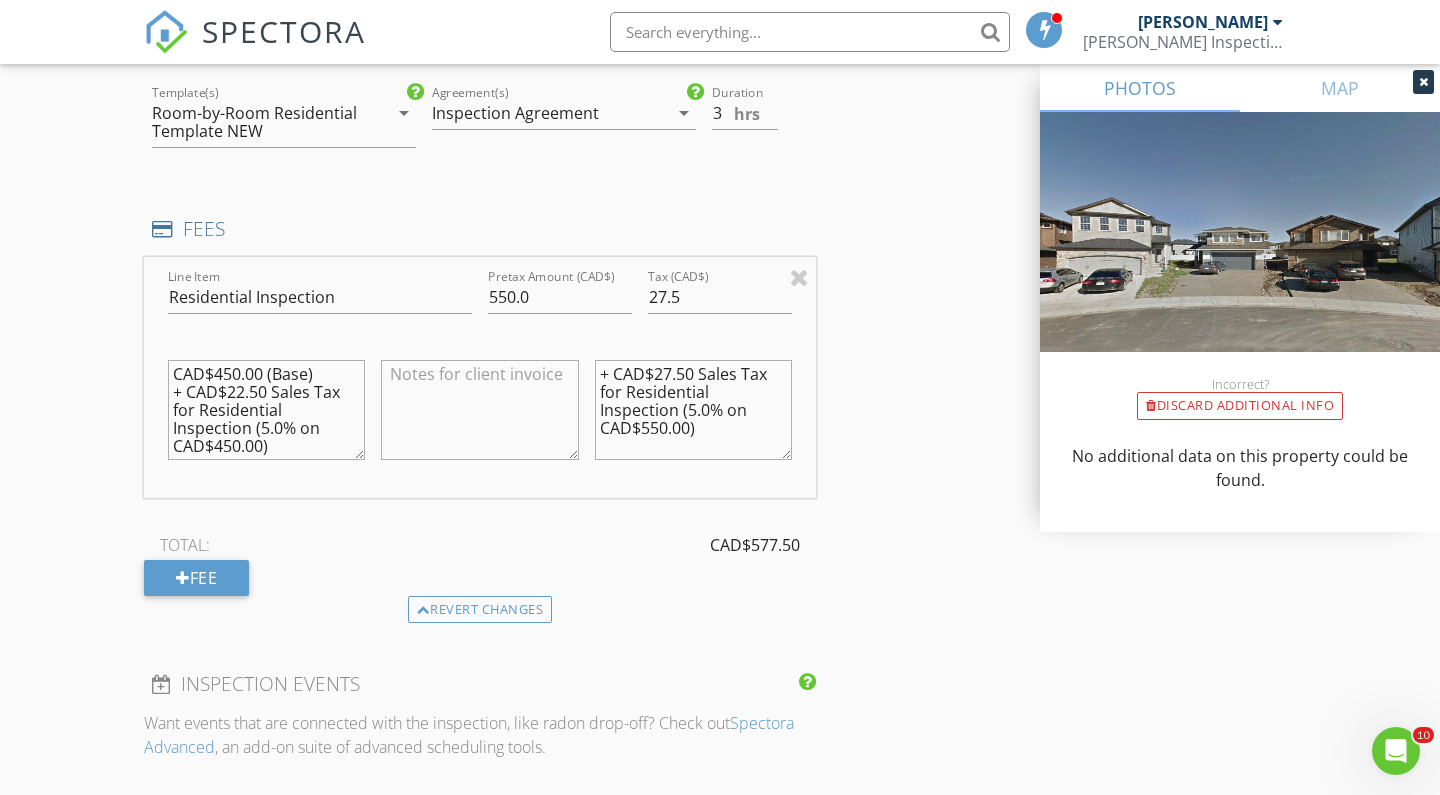 type on "+ CAD$27.50 Sales Tax for Residential Inspection (5.0% on CAD$550.00)" 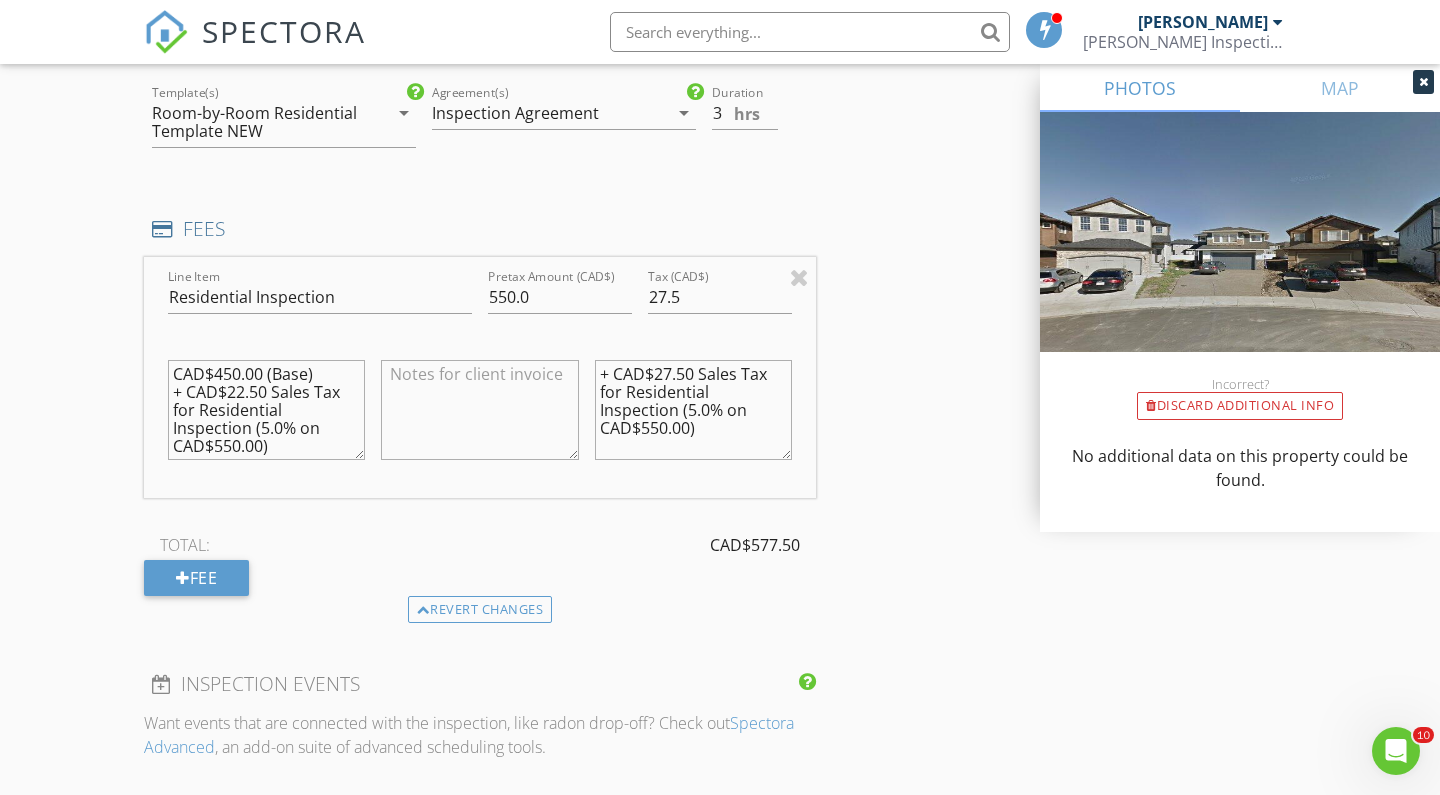 click on "CAD$450.00 (Base)
+ CAD$22.50 Sales Tax for Residential Inspection (5.0% on CAD$550.00)" at bounding box center [266, 410] 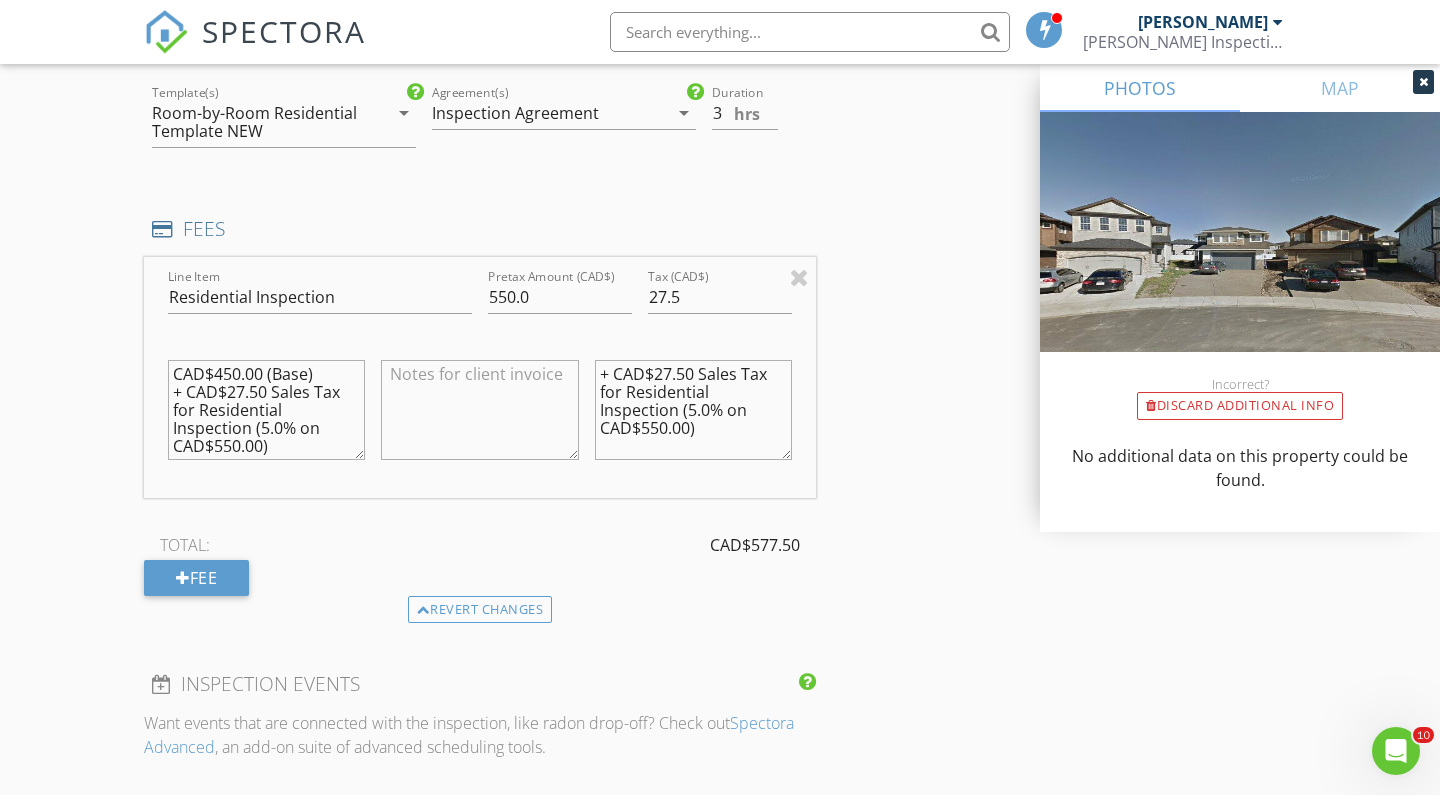 click on "CAD$450.00 (Base)
+ CAD$27.50 Sales Tax for Residential Inspection (5.0% on CAD$550.00)" at bounding box center (266, 410) 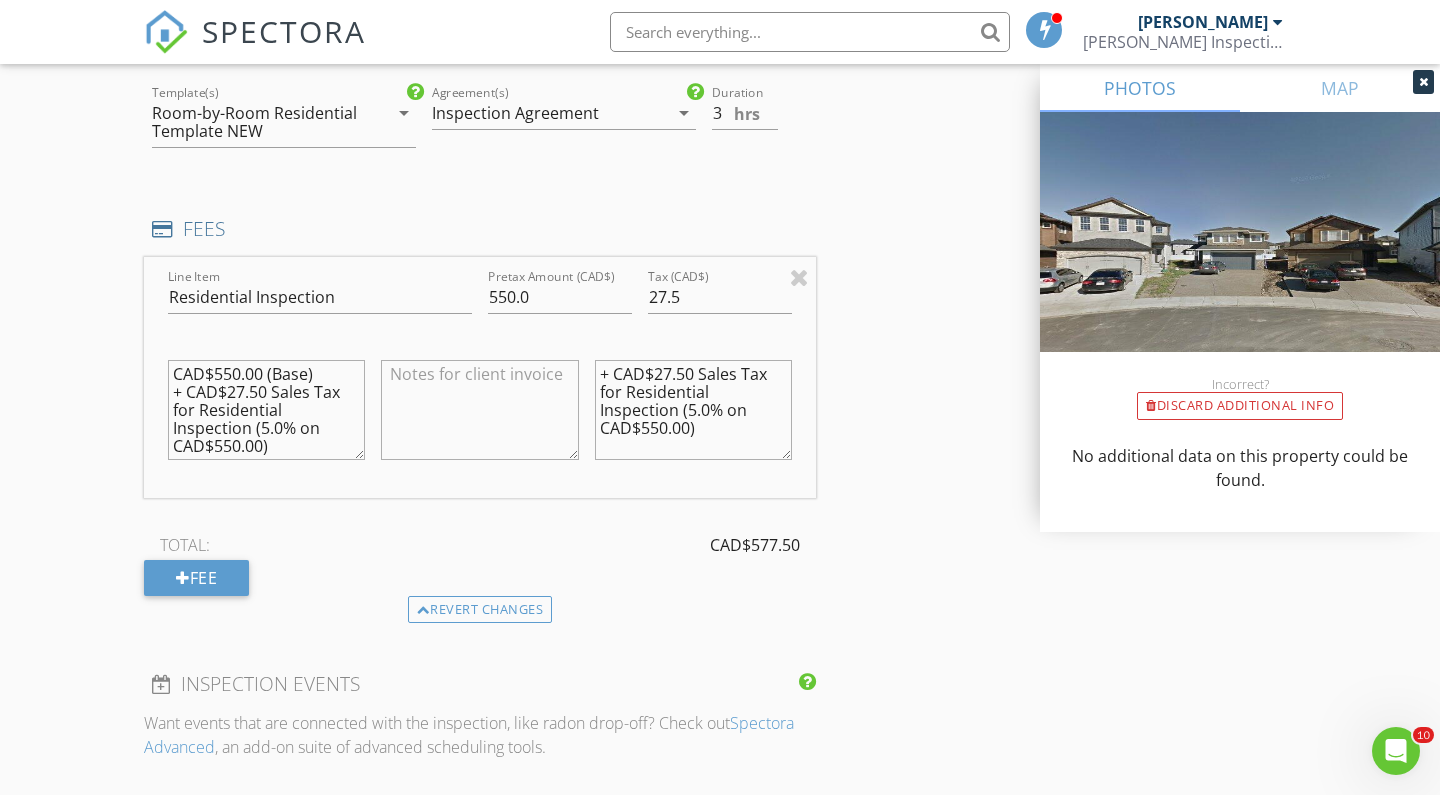 type on "CAD$550.00 (Base)
+ CAD$27.50 Sales Tax for Residential Inspection (5.0% on CAD$550.00)" 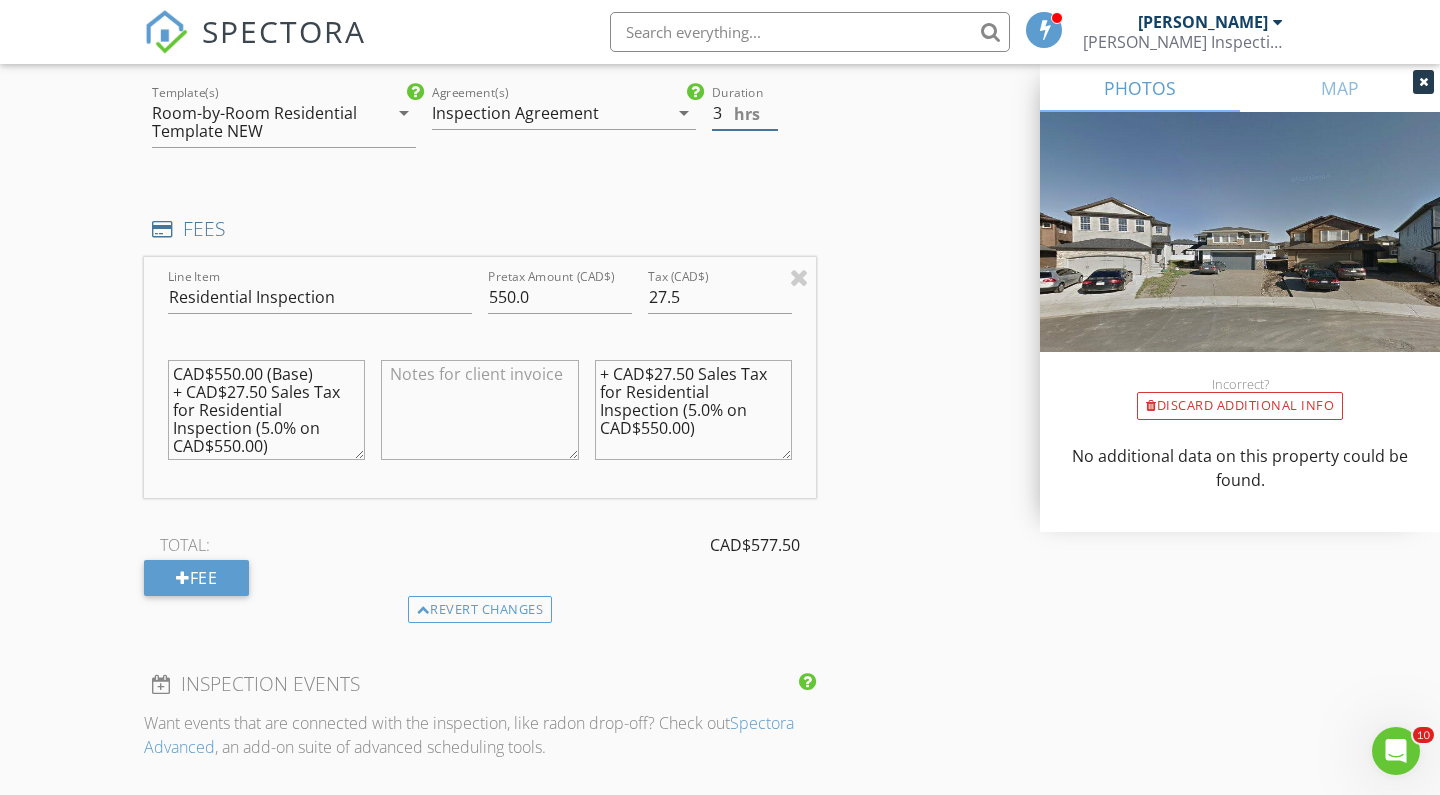 type on "2.5" 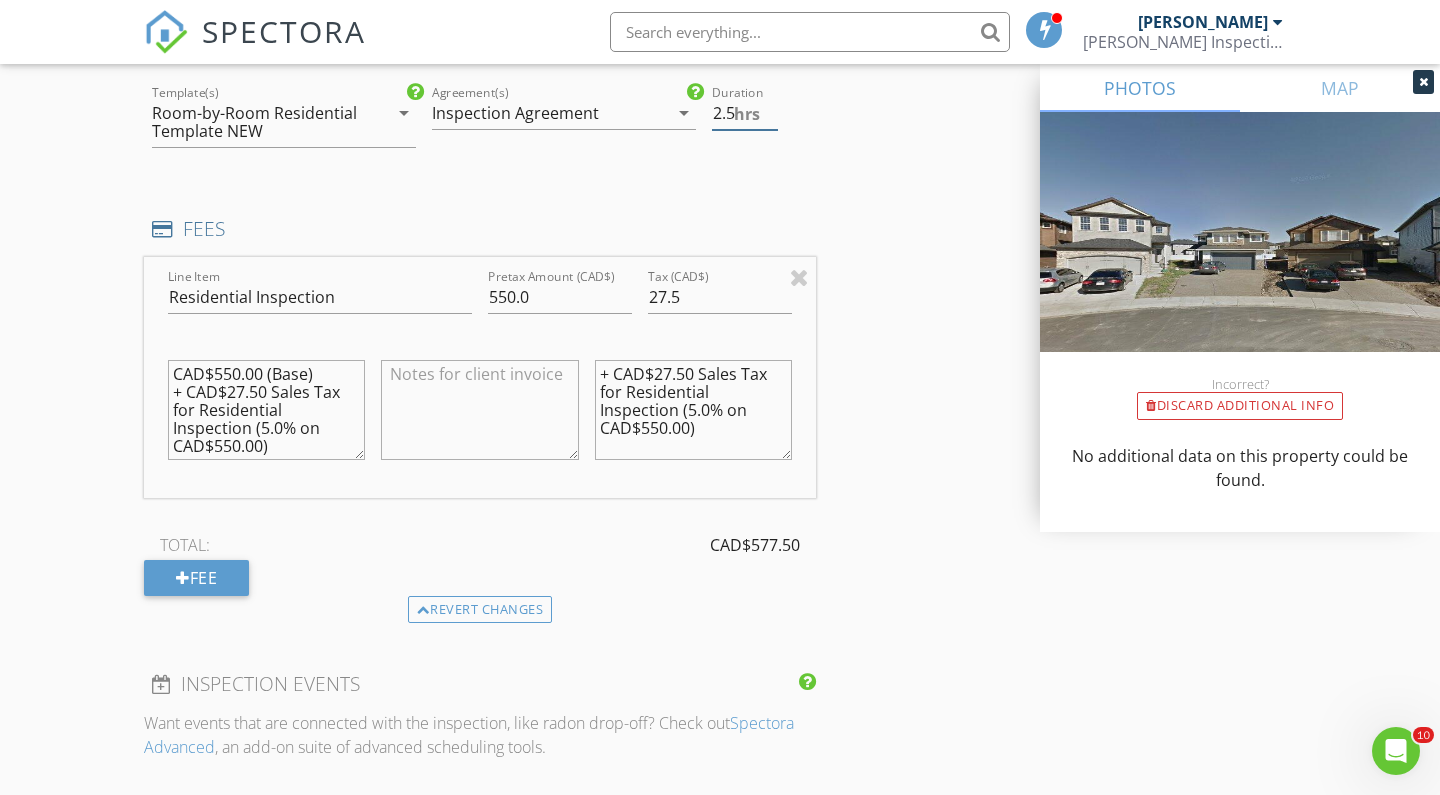 click on "2.5" at bounding box center [745, 113] 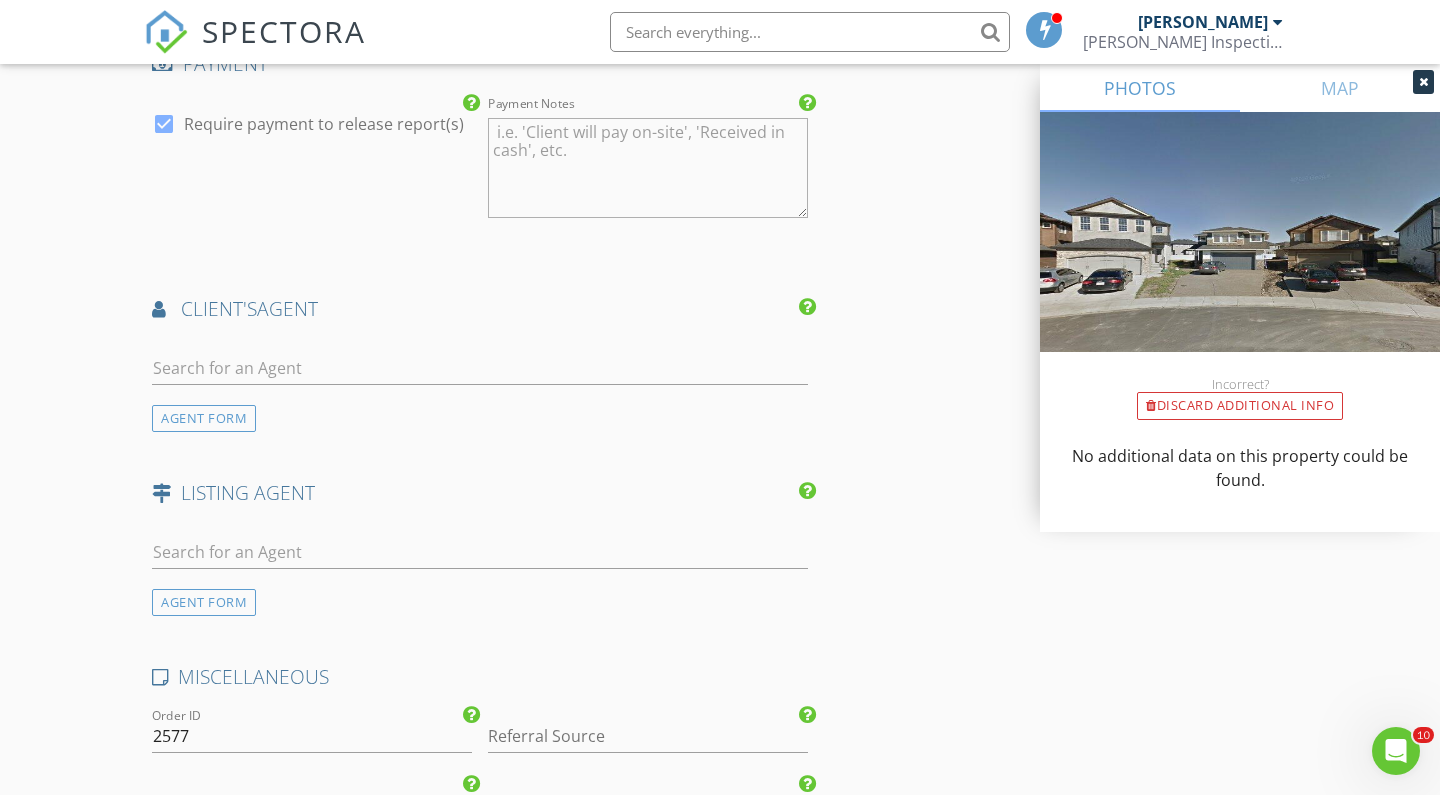 scroll, scrollTop: 2474, scrollLeft: 0, axis: vertical 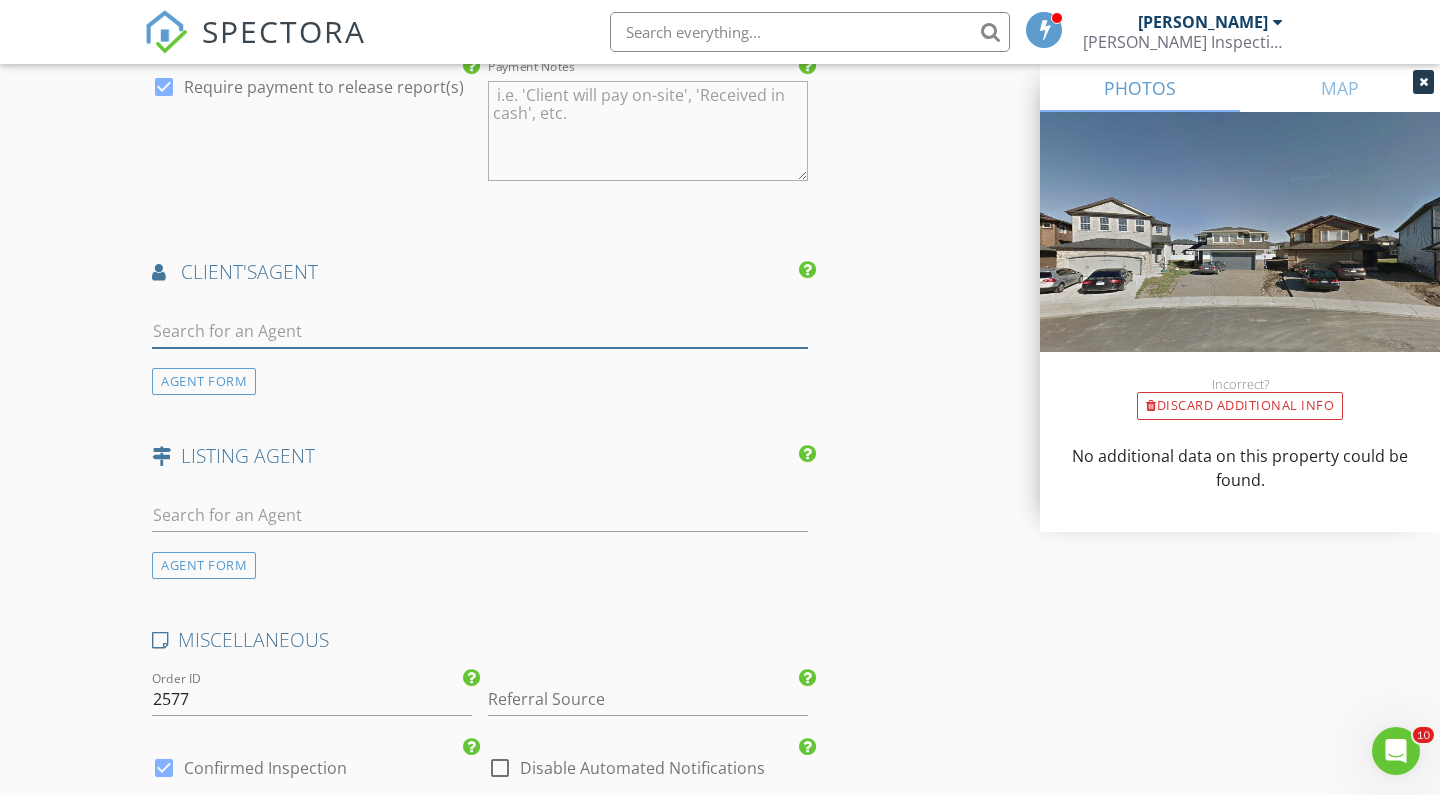 click at bounding box center (480, 331) 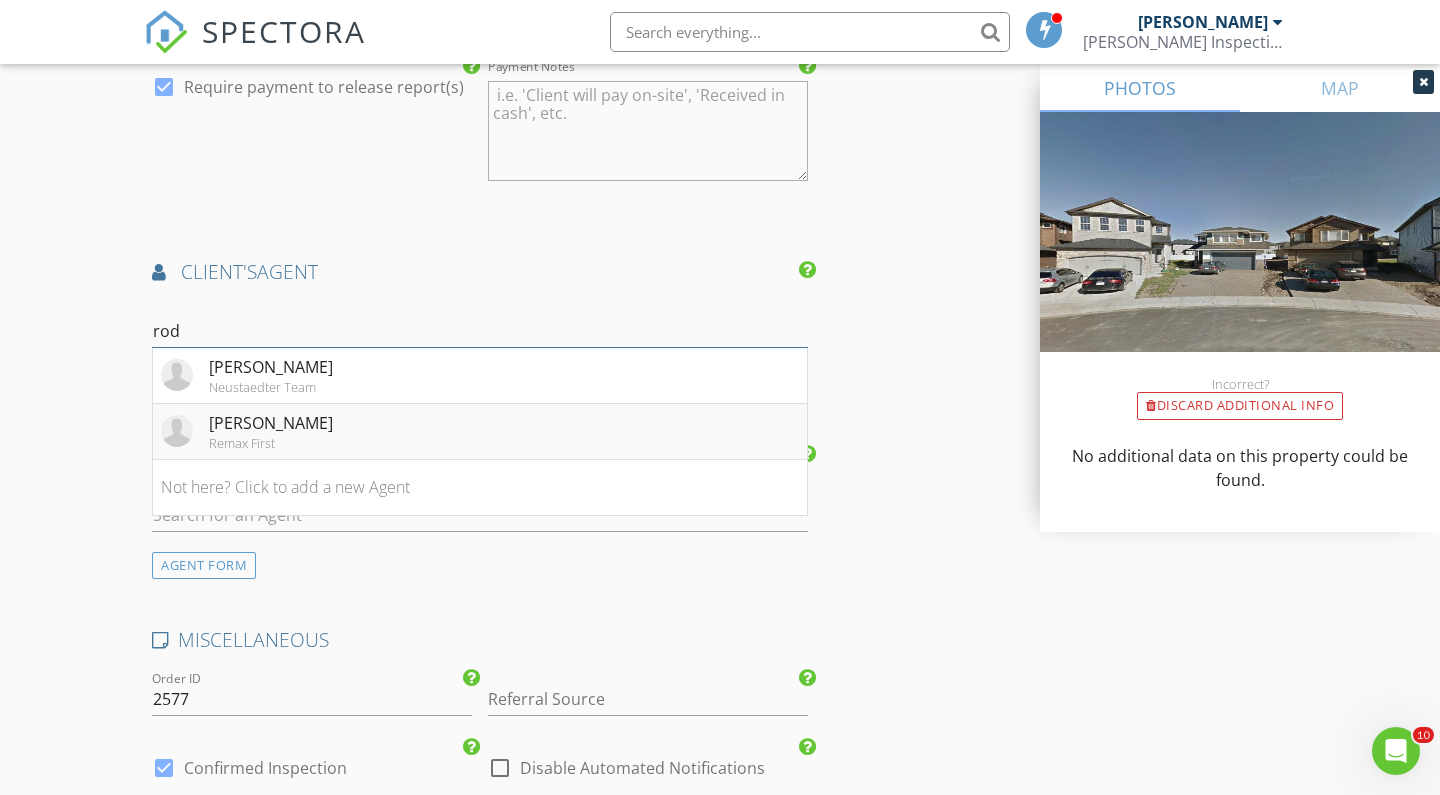 type on "rod" 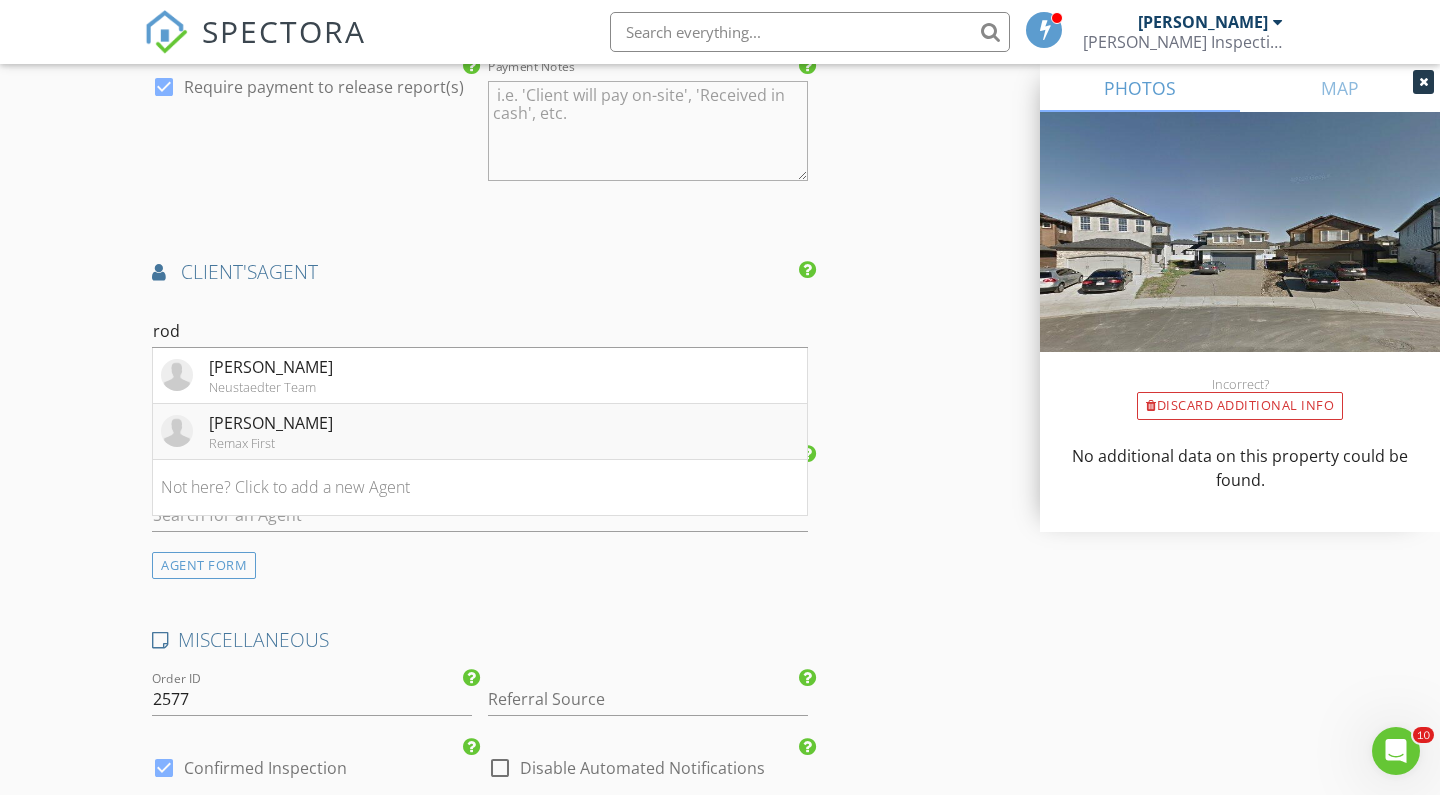 click on "Rod Burriss
Remax First" at bounding box center [480, 432] 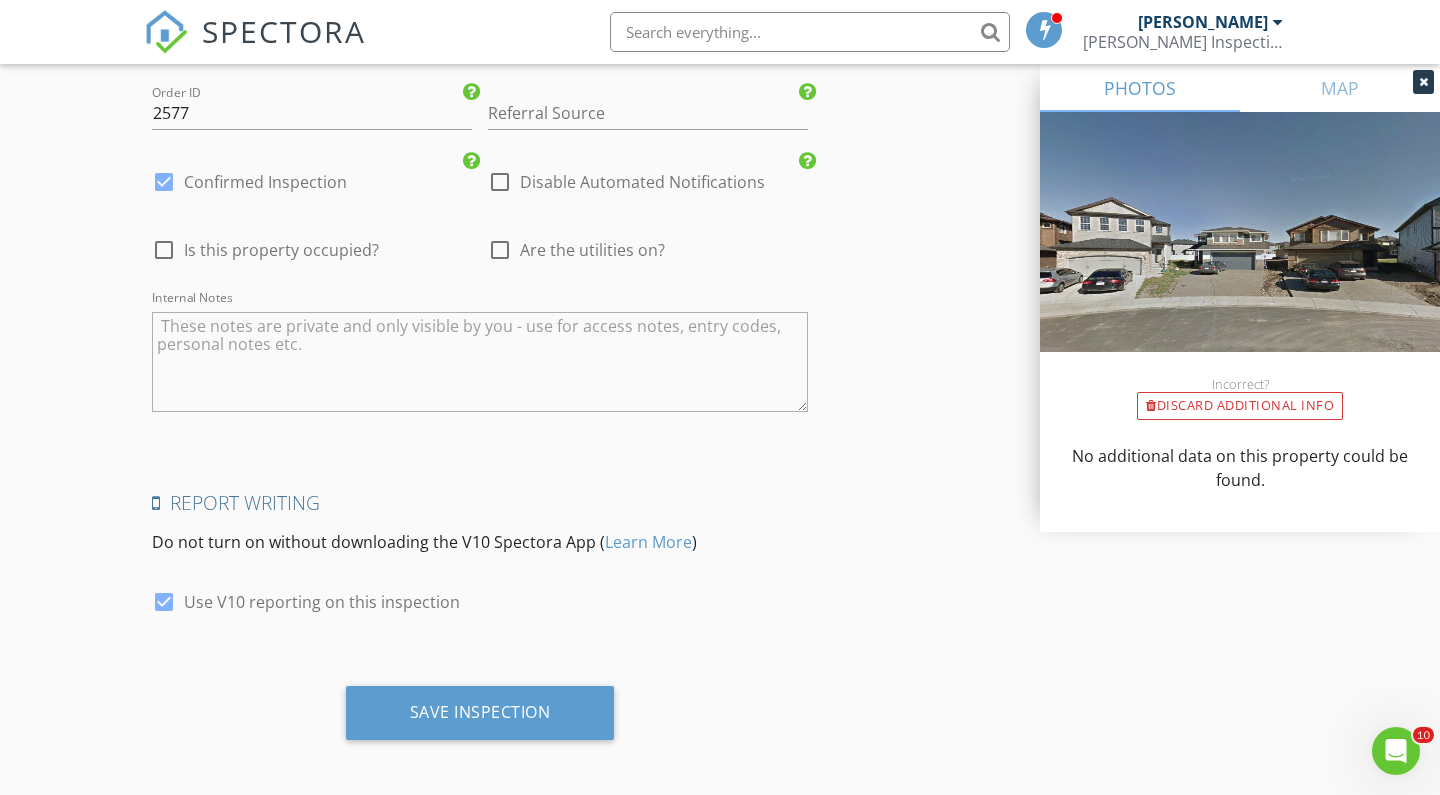 scroll, scrollTop: 3515, scrollLeft: 0, axis: vertical 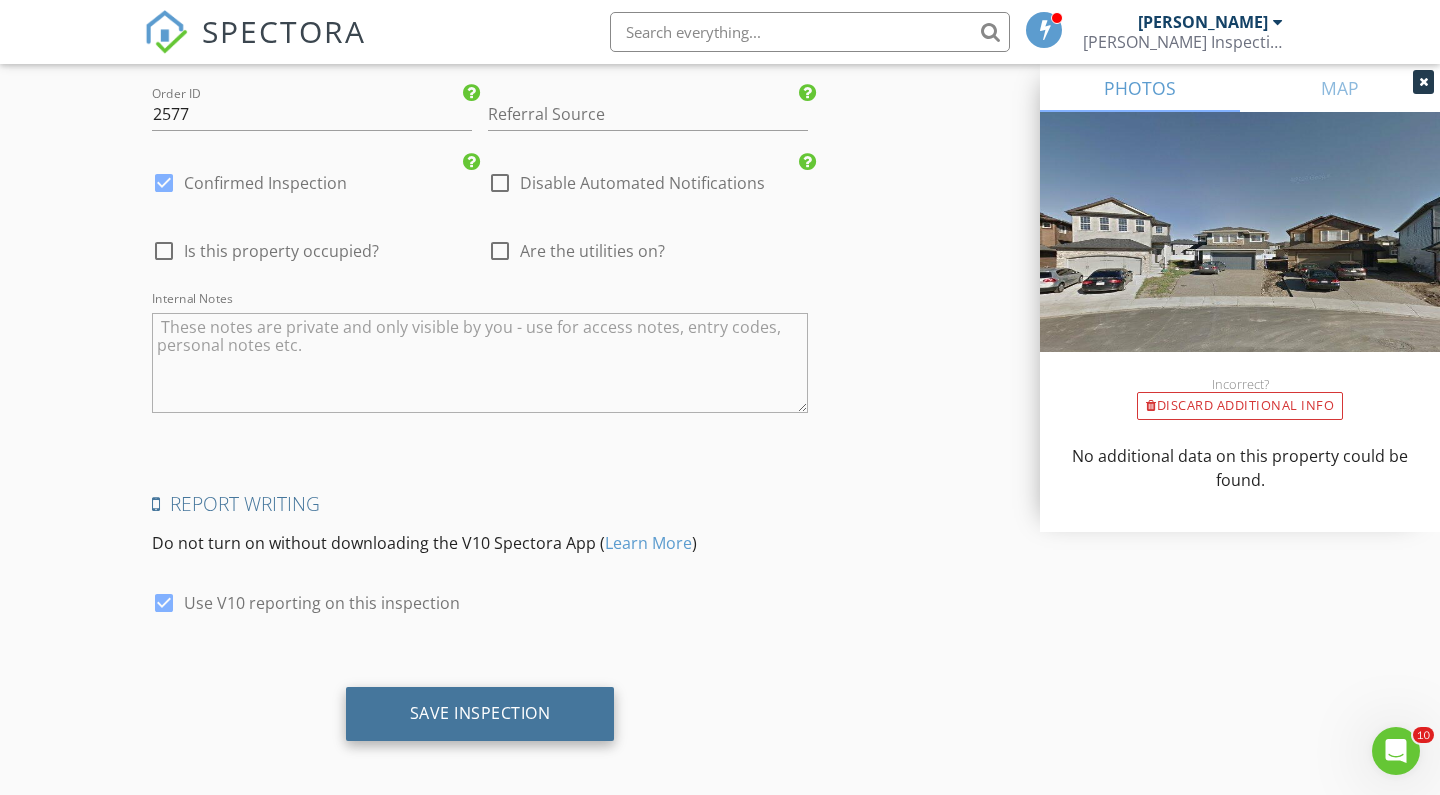 click on "Save Inspection" at bounding box center (480, 713) 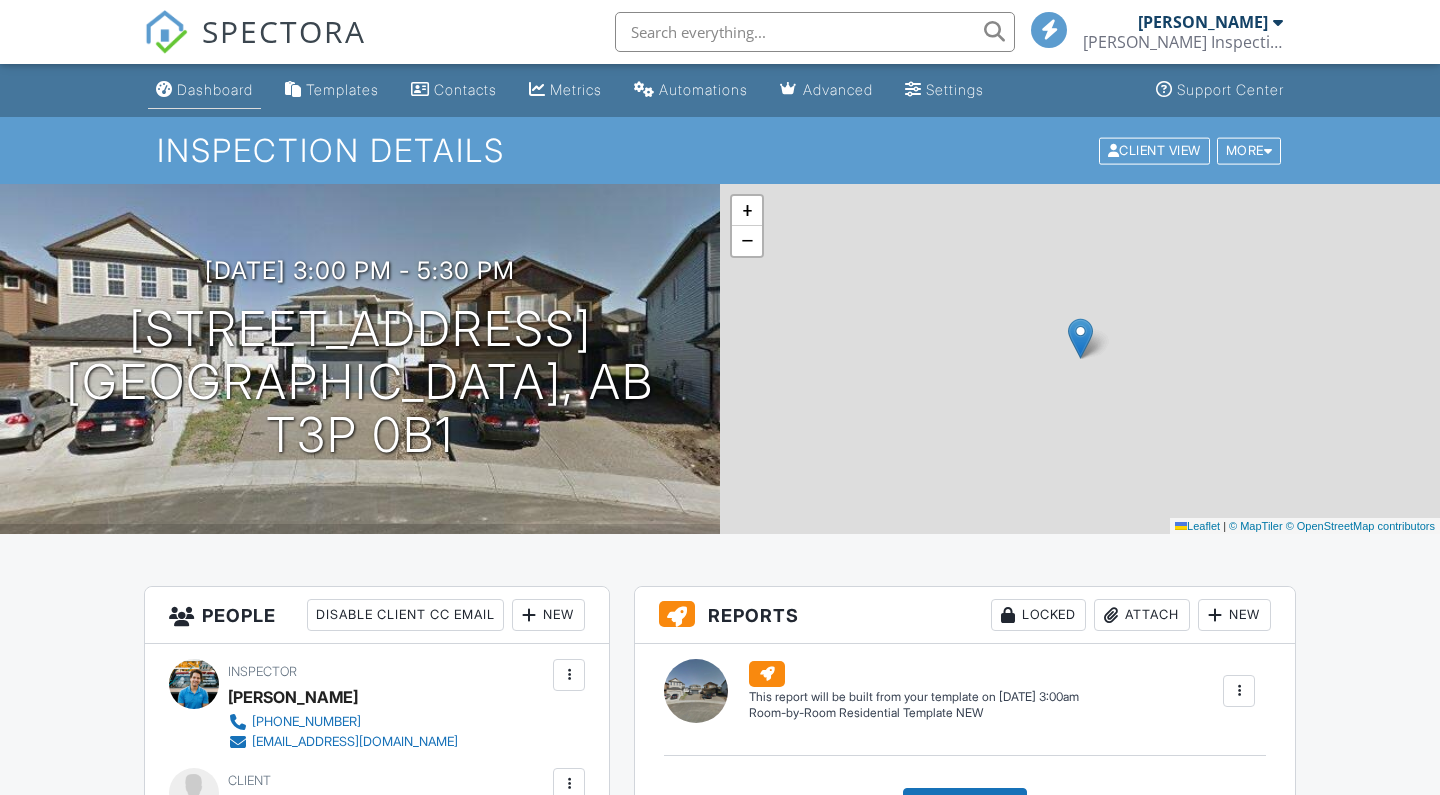 scroll, scrollTop: 0, scrollLeft: 0, axis: both 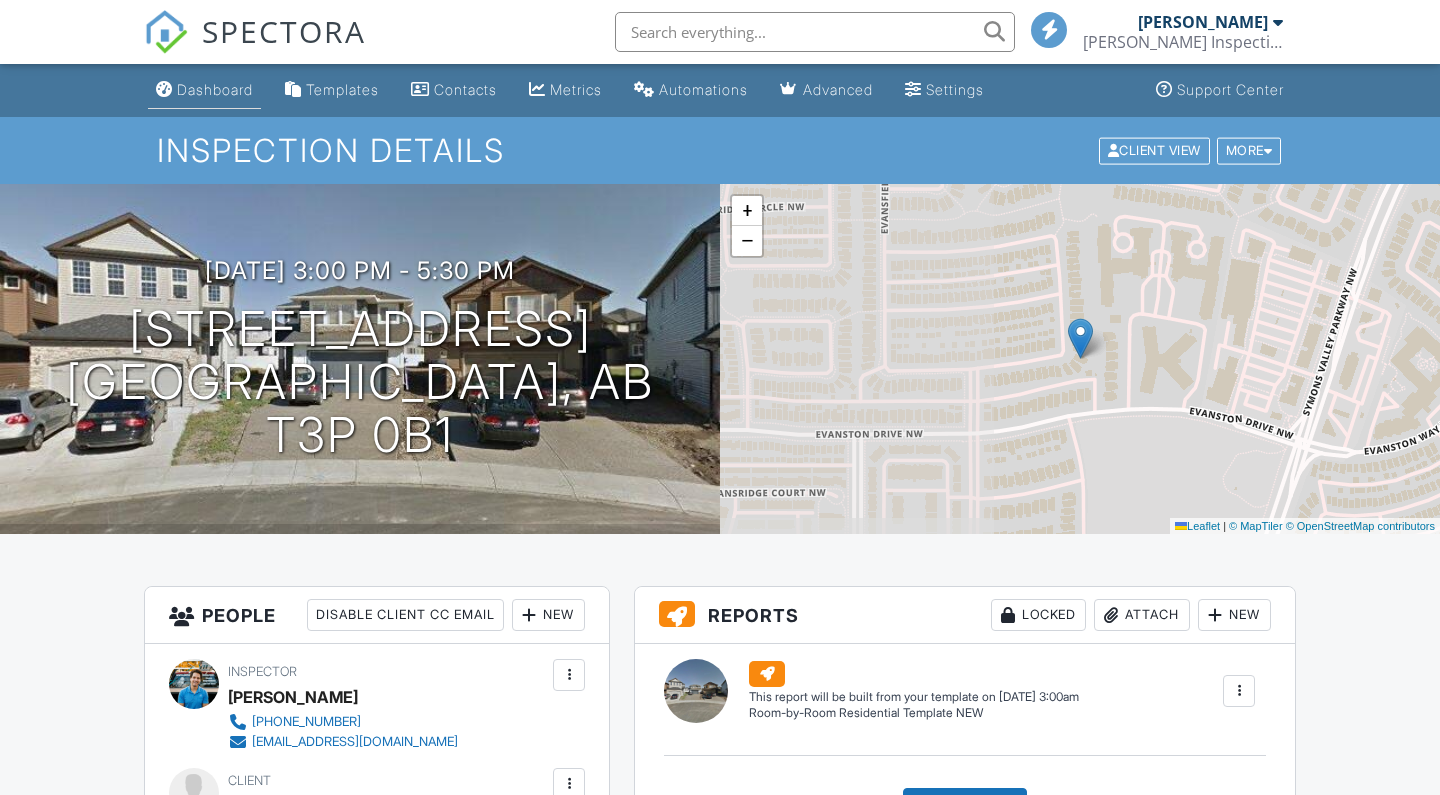 click on "Dashboard" at bounding box center [204, 90] 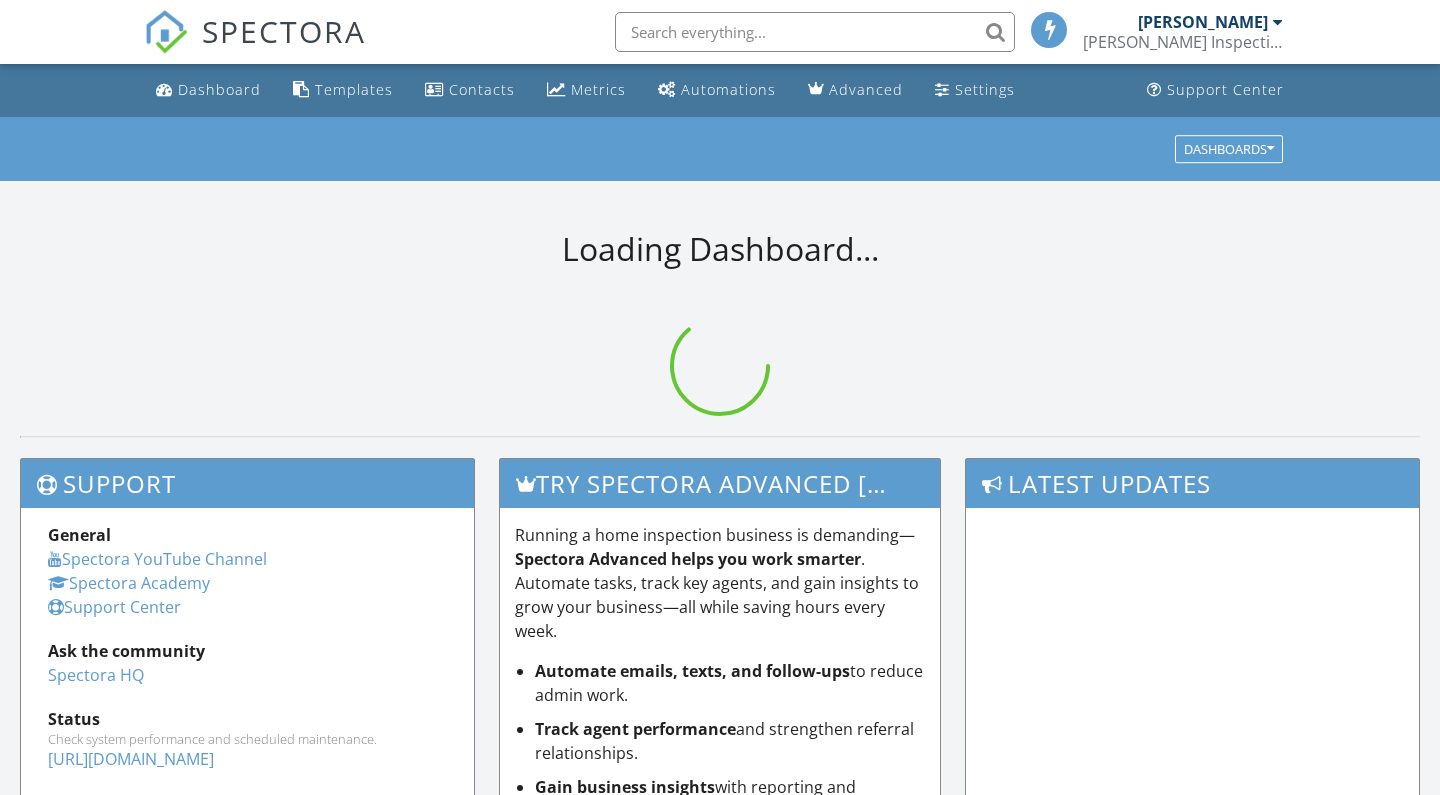 scroll, scrollTop: 0, scrollLeft: 0, axis: both 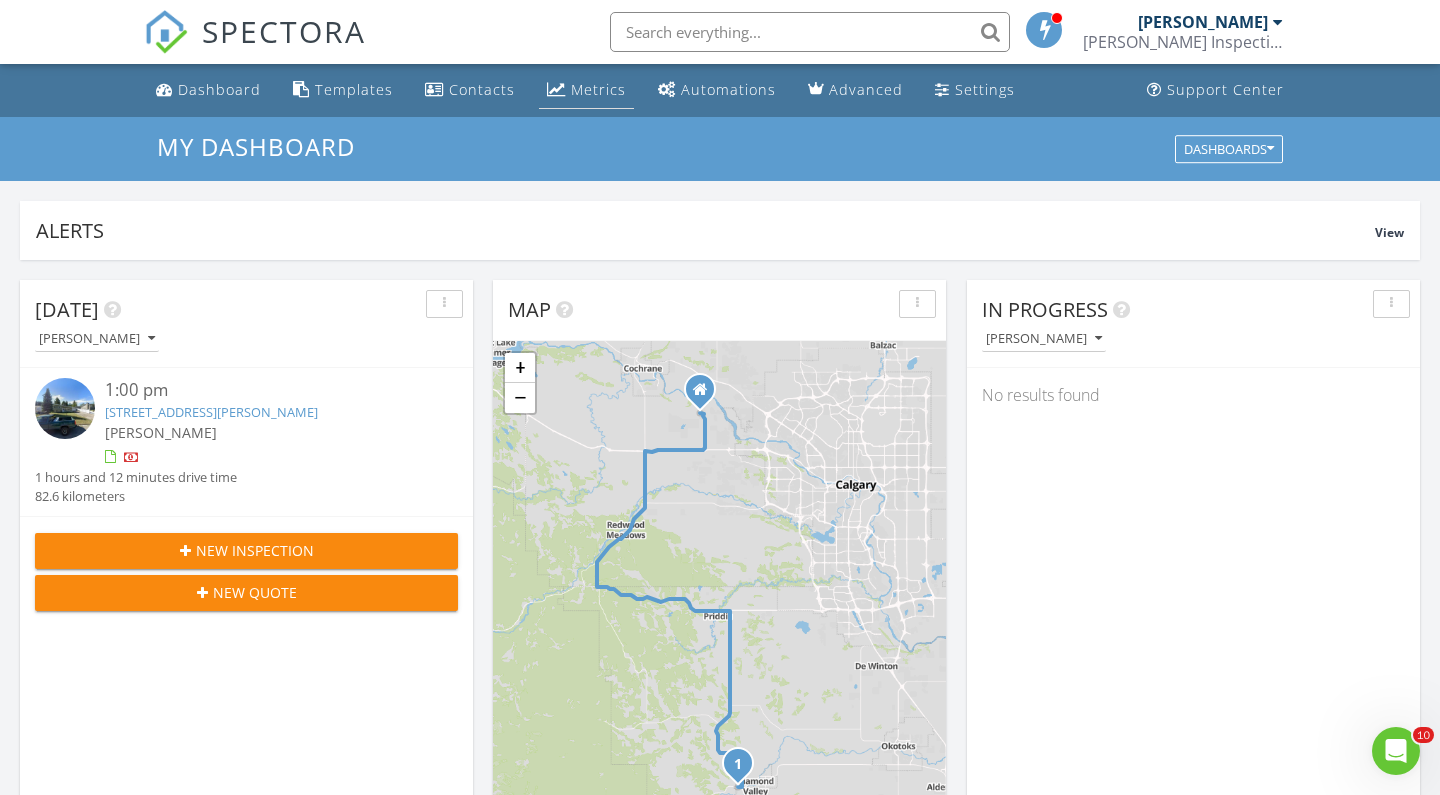 click on "Metrics" at bounding box center [586, 90] 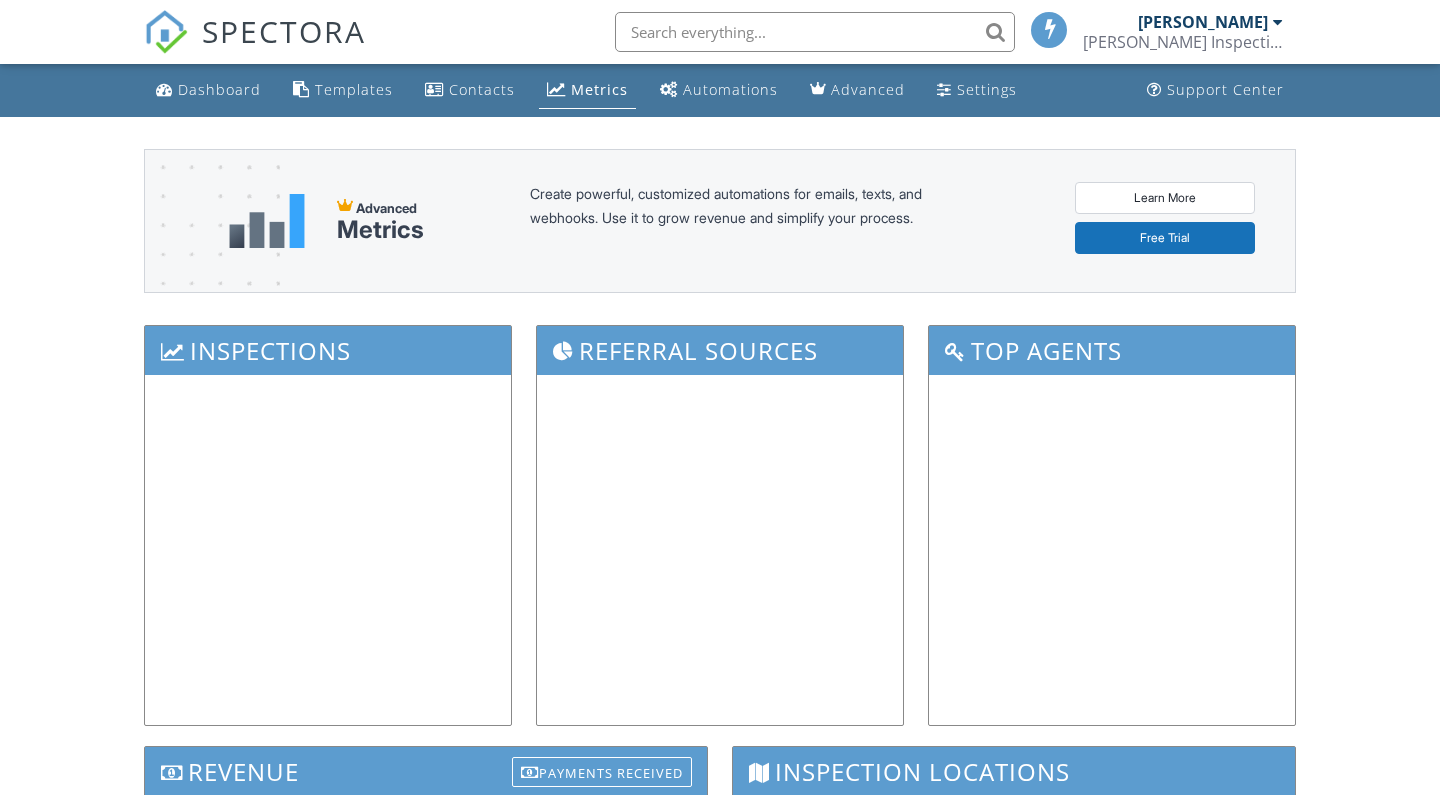 scroll, scrollTop: 0, scrollLeft: 0, axis: both 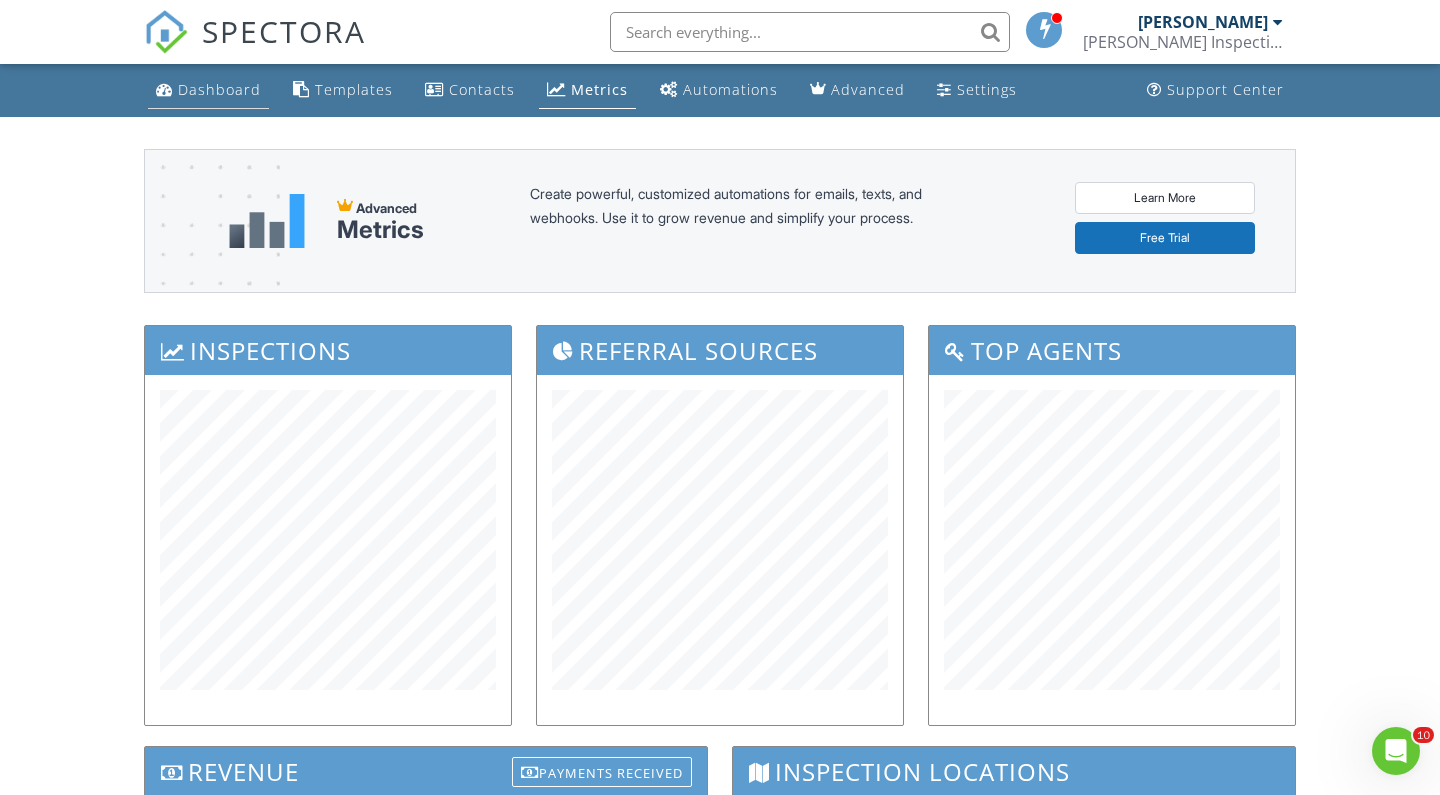 click on "Dashboard" at bounding box center (208, 90) 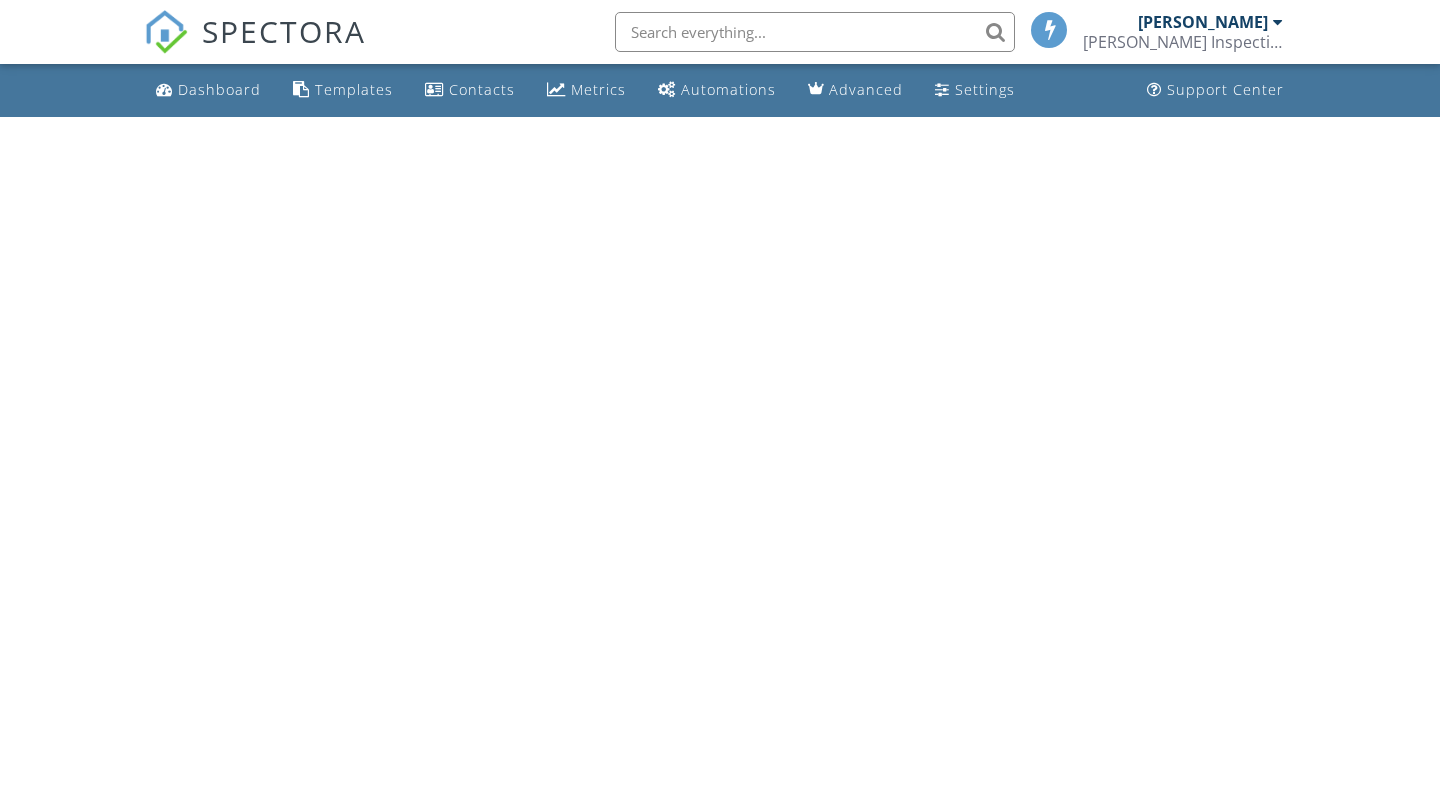 scroll, scrollTop: 0, scrollLeft: 0, axis: both 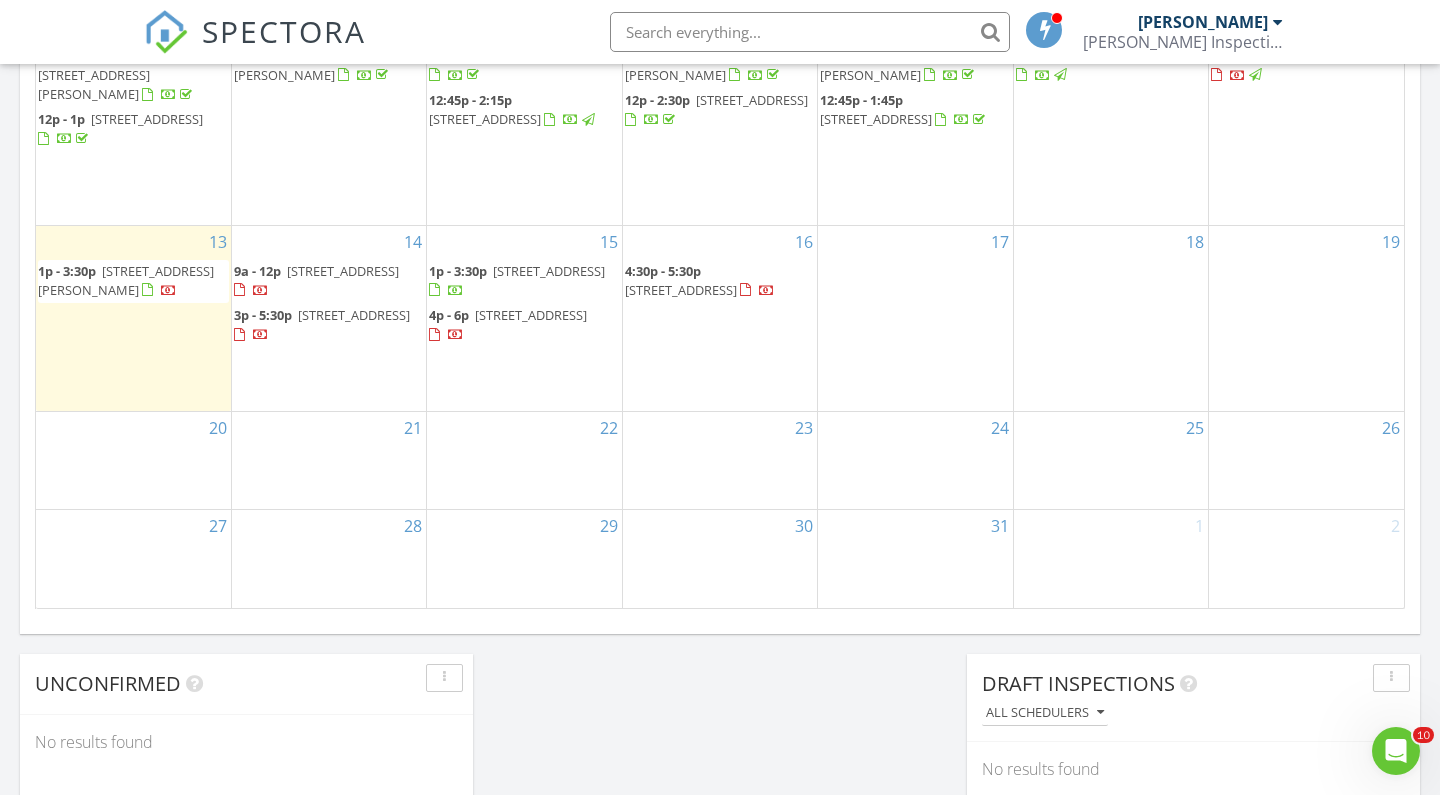 click on "Calendar                 July 2025 today list day week cal wk 4 wk month Sun Mon Tue Wed Thu Fri Sat 29 30
9a - 11:30a
51 Beddington Cir NE, Calgary T3K 1N8
1
9a - 10a
604 McCulloch Crescent, Irricana T0M 0C8
11a - 12p
240 Harvest Rose Cir NE, Calgary T3K 4P5
2
9a - 12p
240 Millview Pl SW, Calgary T2Y 2X6
12p - 2p
555 Queenston Gardens SE, Calgary T2J 6E6
3" at bounding box center [720, 144] 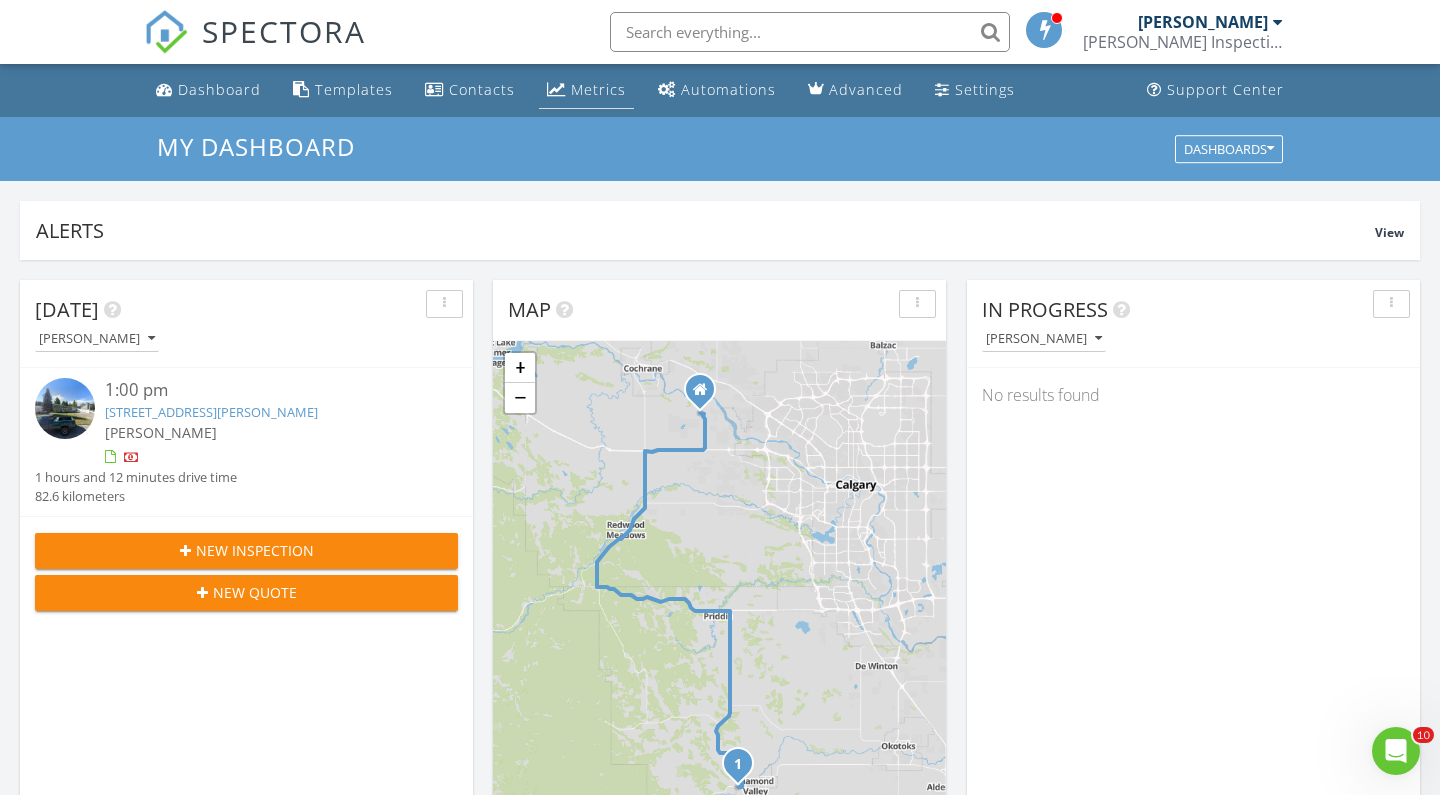 scroll, scrollTop: 0, scrollLeft: 0, axis: both 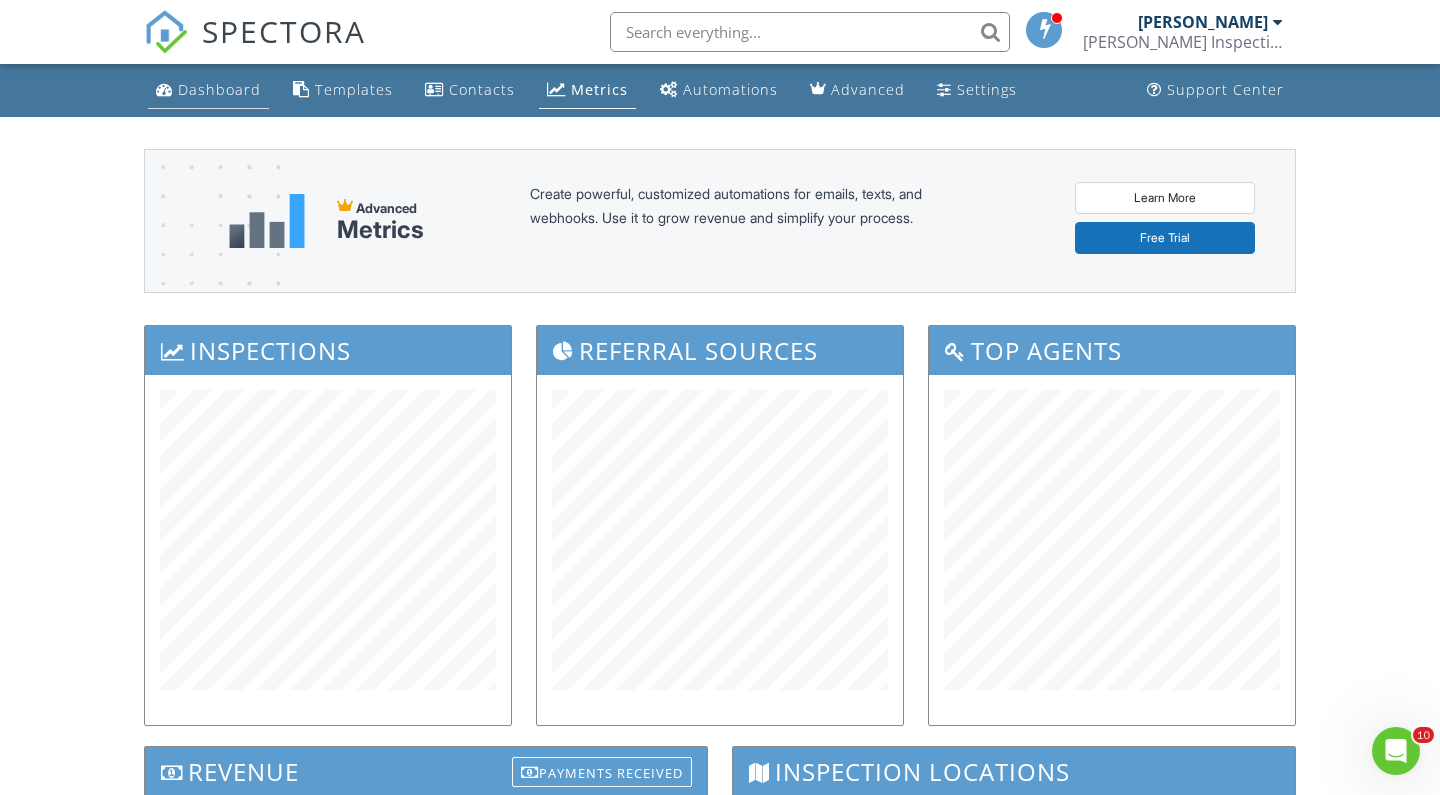 click on "Dashboard" at bounding box center [219, 89] 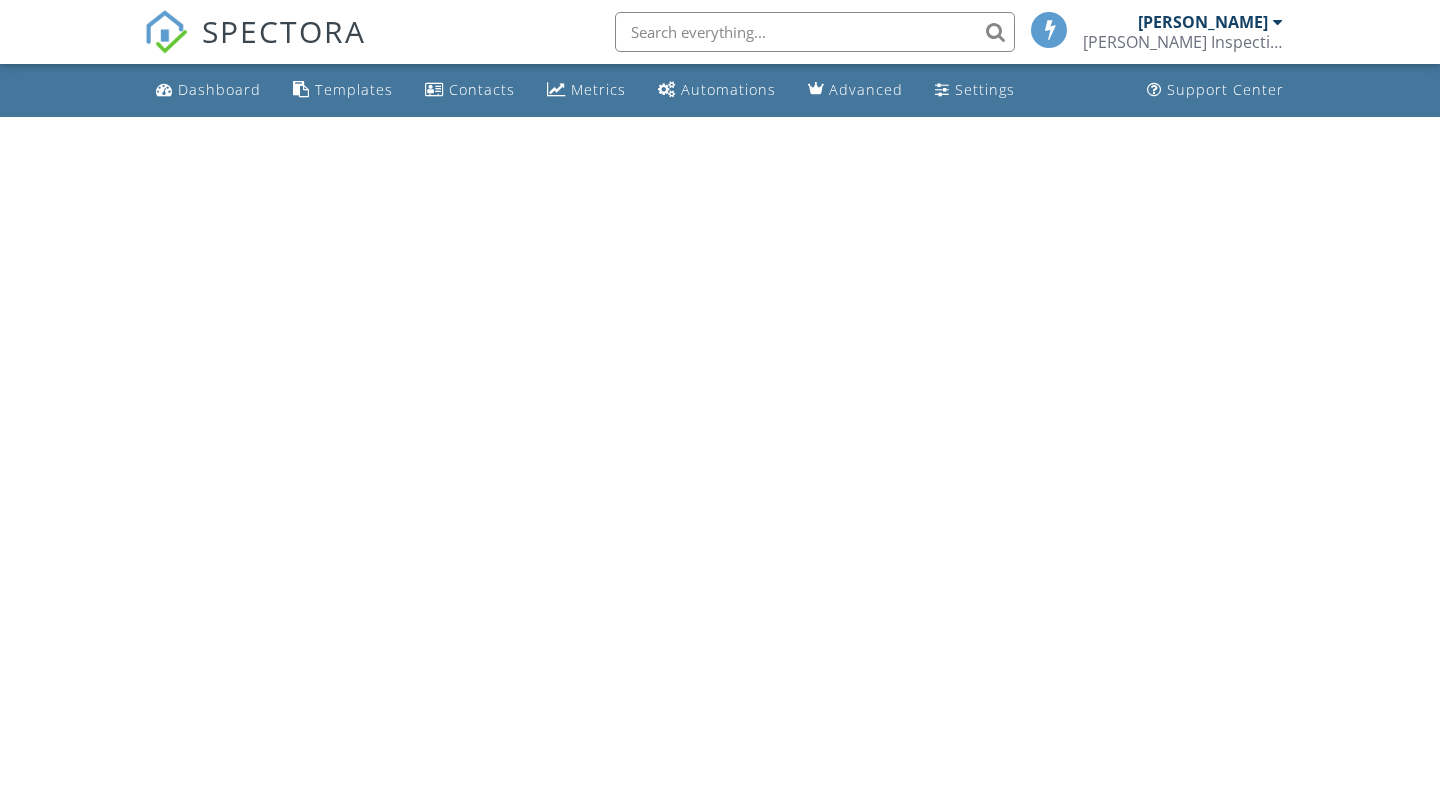 scroll, scrollTop: 0, scrollLeft: 0, axis: both 